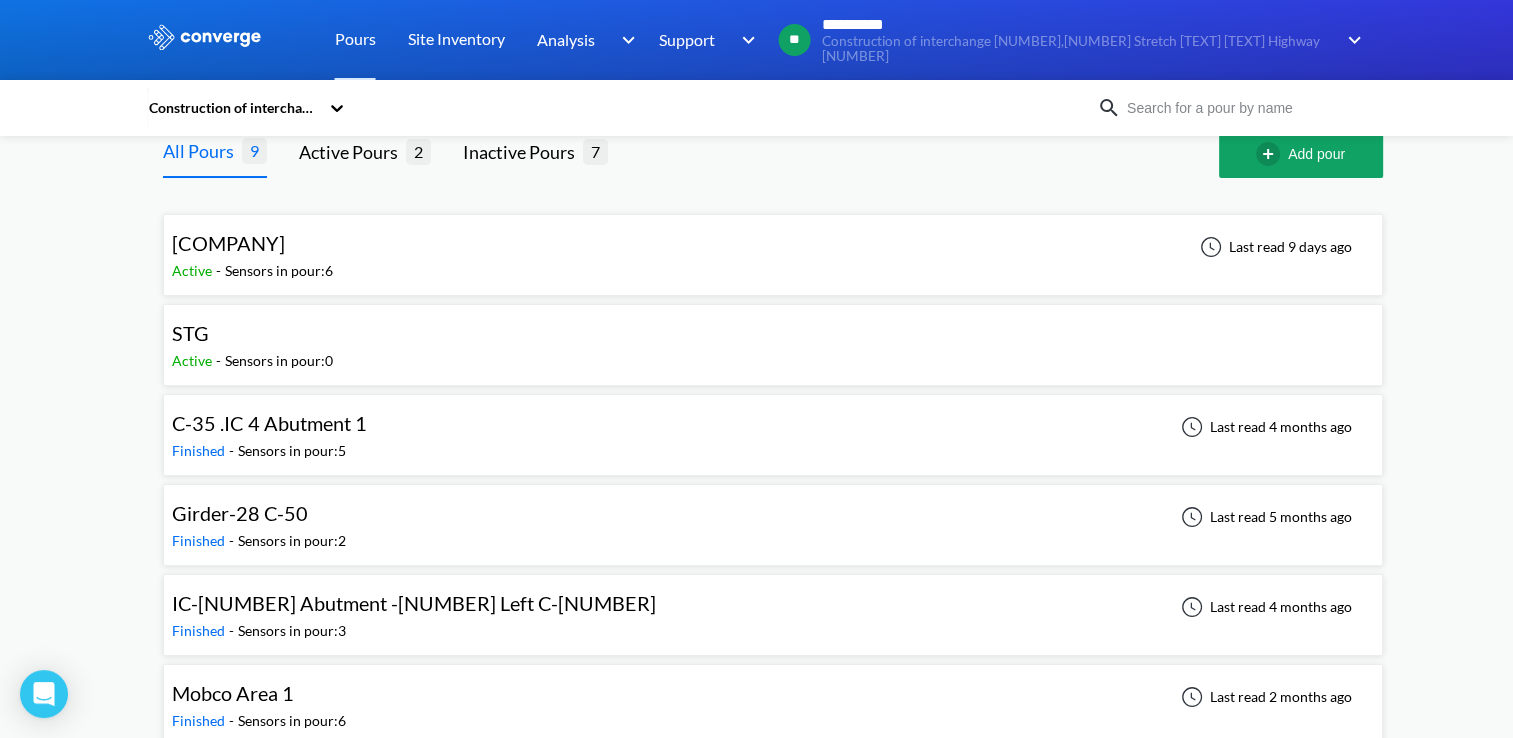 scroll, scrollTop: 20, scrollLeft: 0, axis: vertical 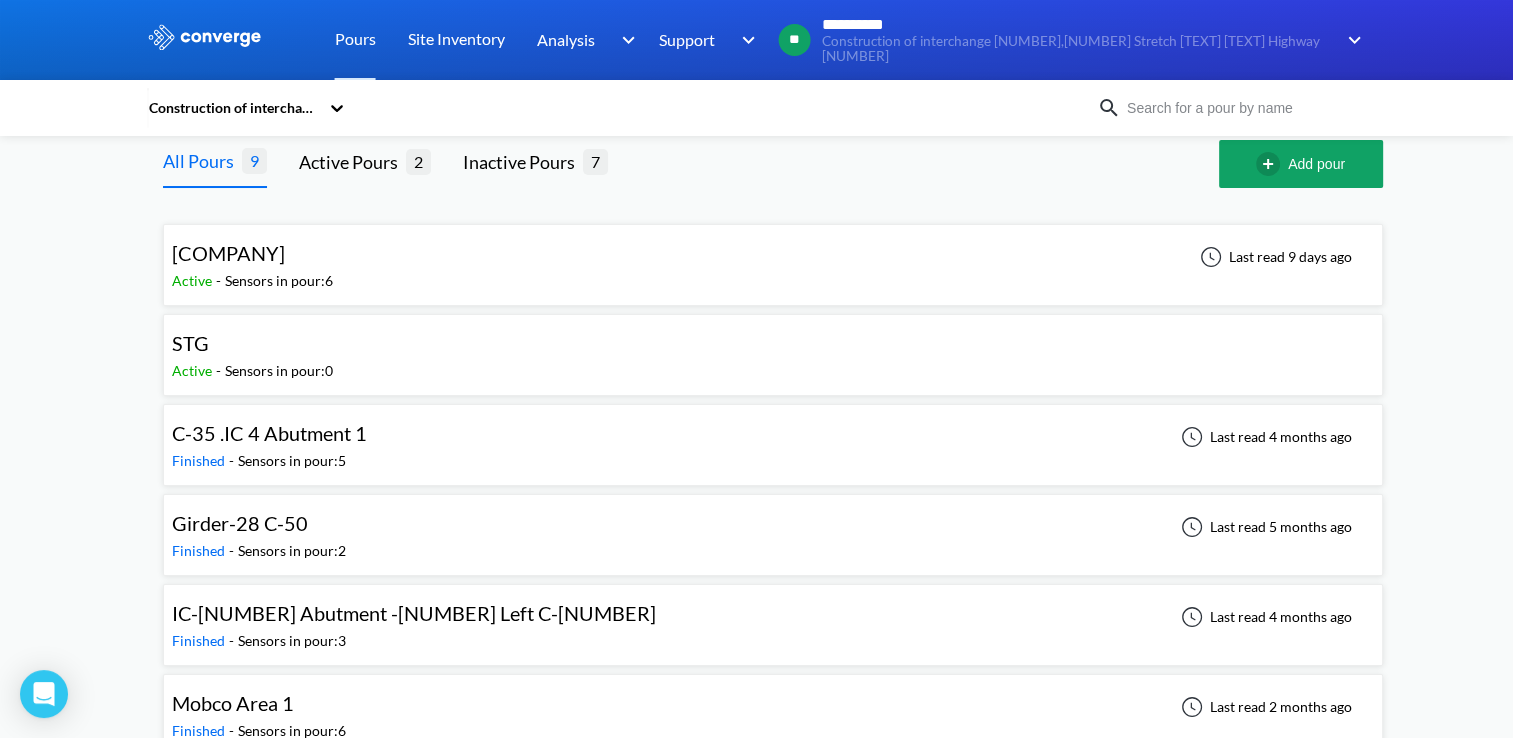 click on "[COMPANY]" at bounding box center (228, 253) 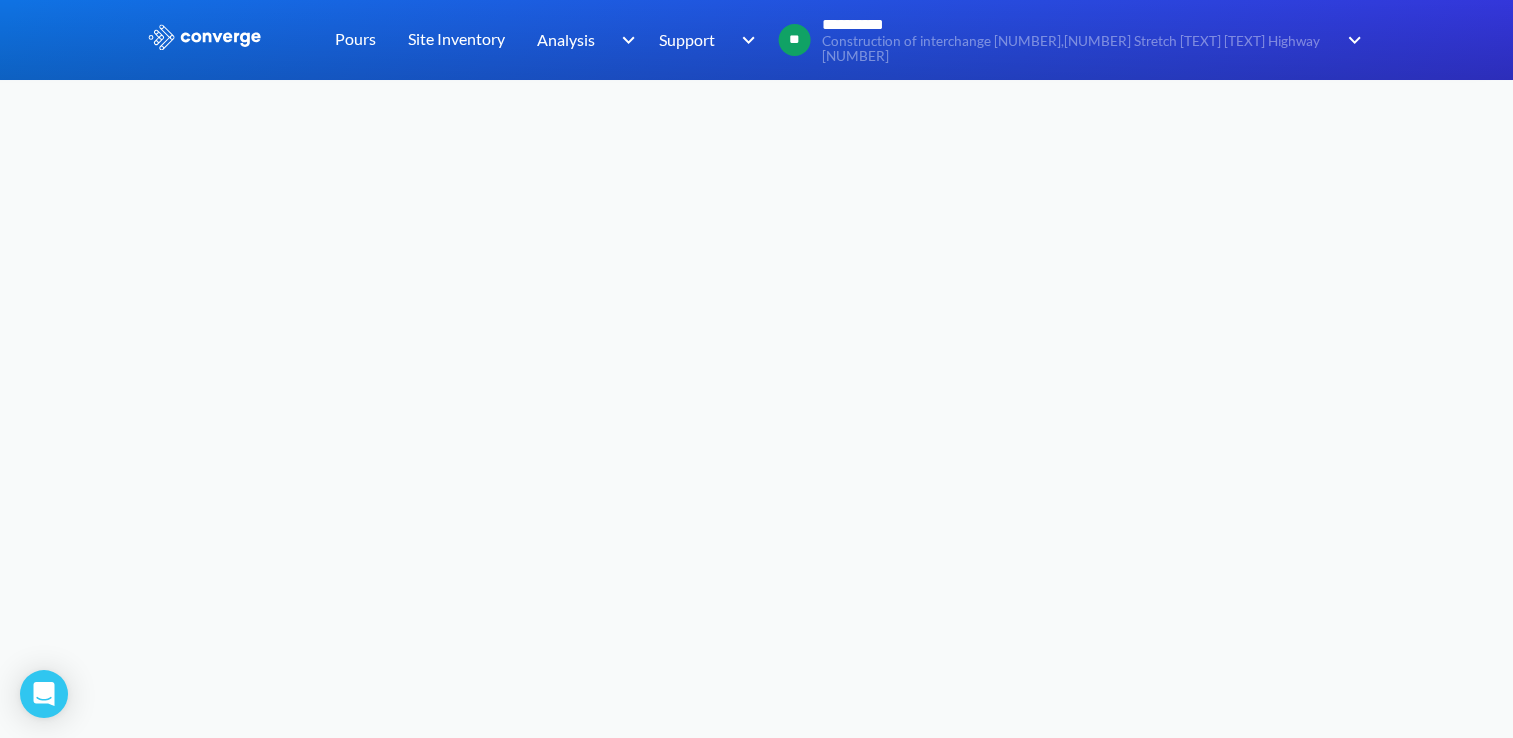 scroll, scrollTop: 0, scrollLeft: 0, axis: both 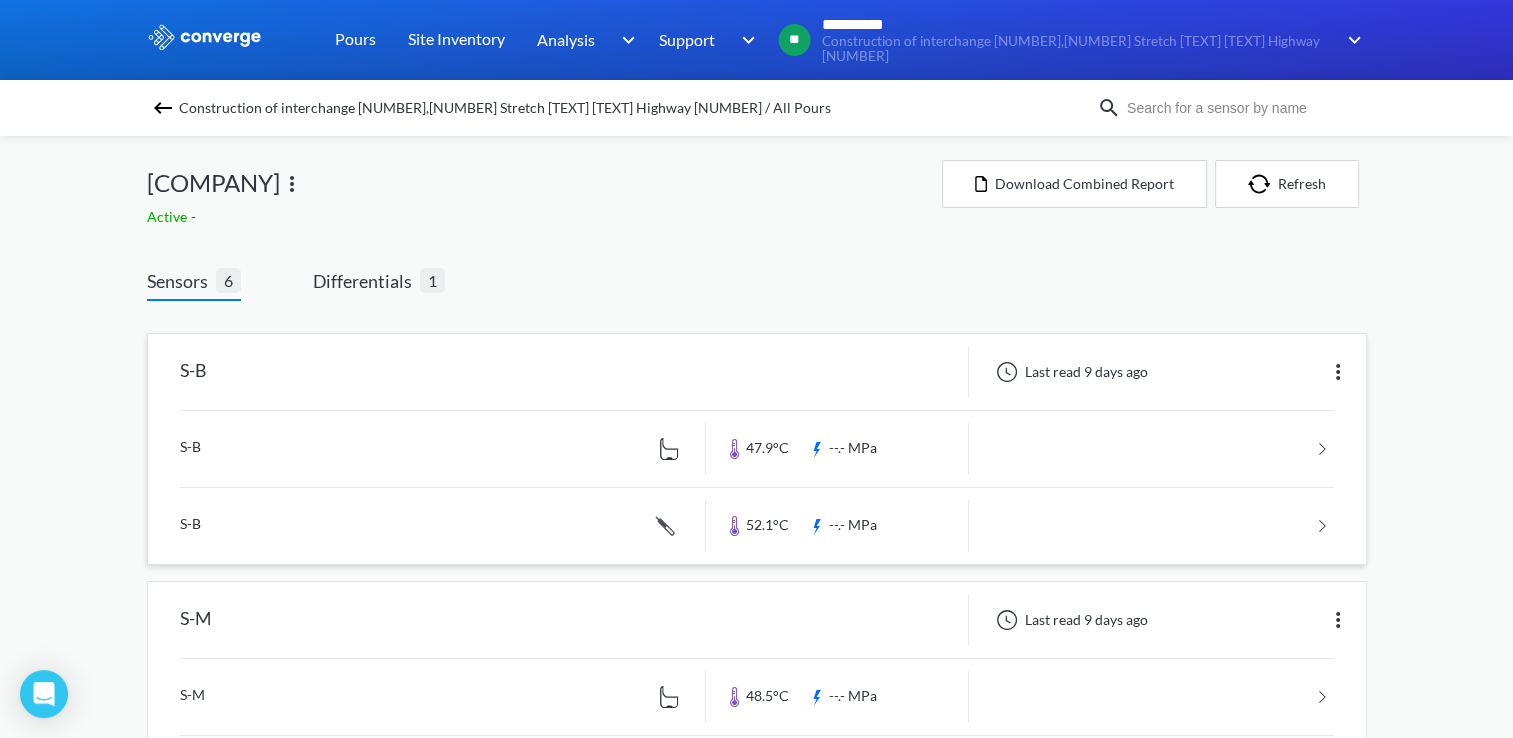 click at bounding box center [757, 449] 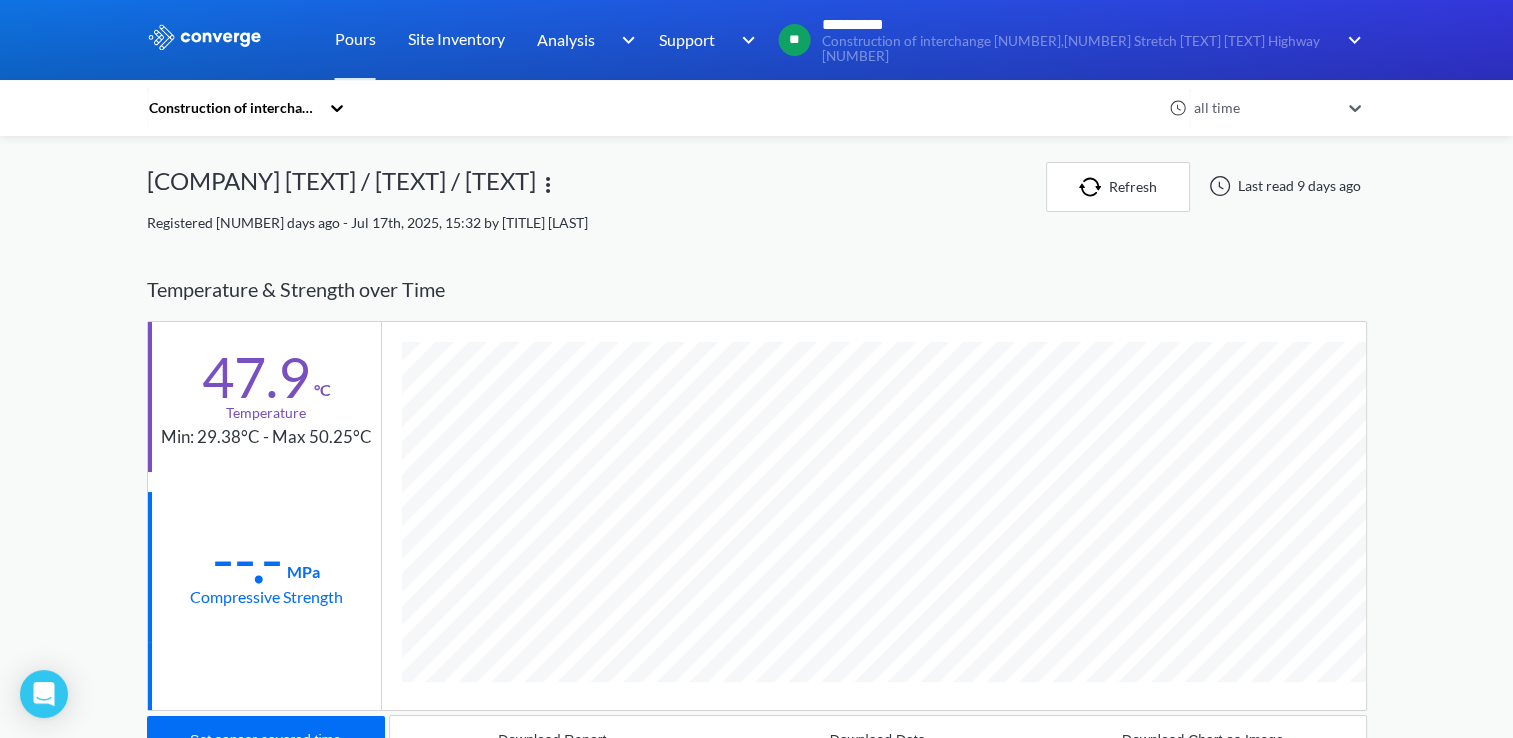 scroll, scrollTop: 998925, scrollLeft: 998780, axis: both 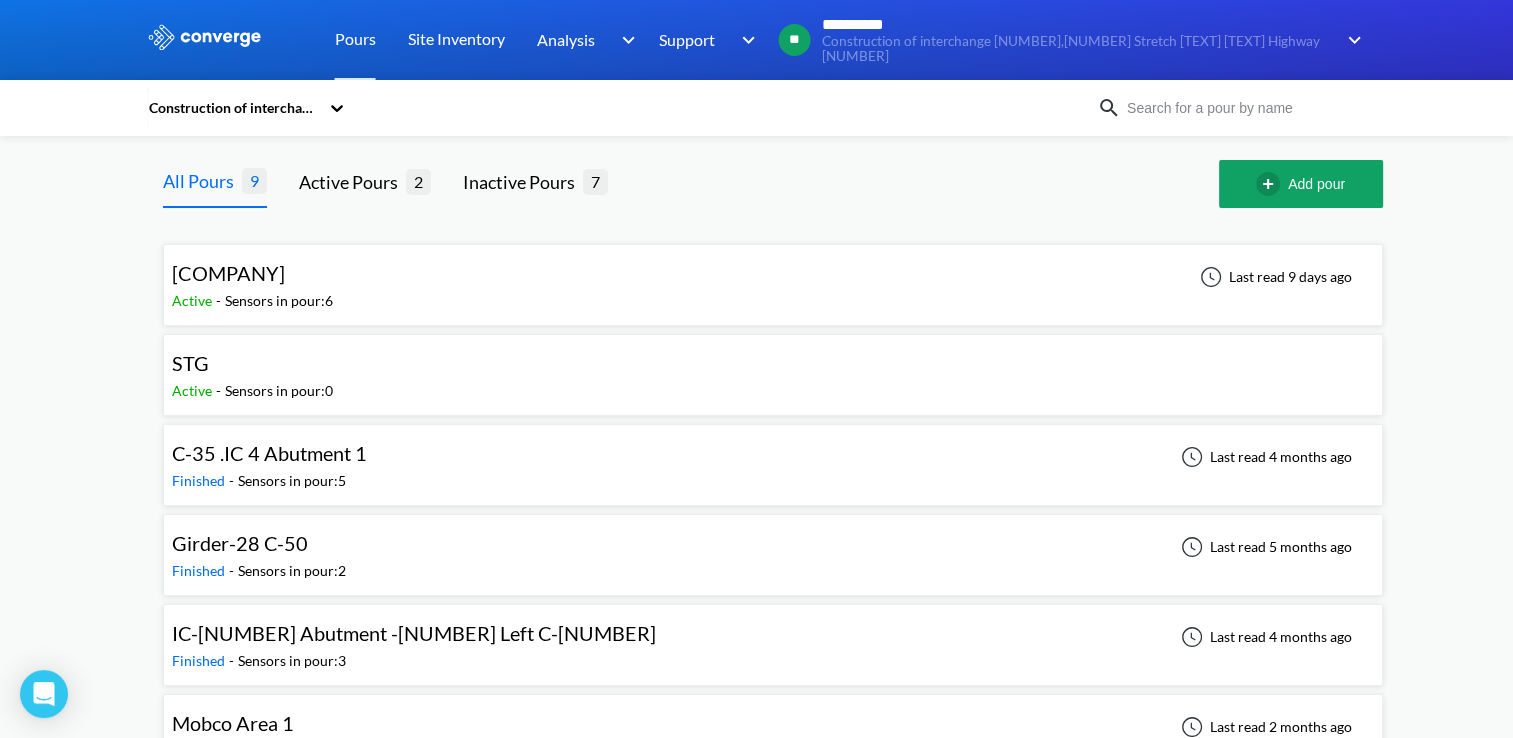click on "Sensors in pour:  6" at bounding box center (279, 301) 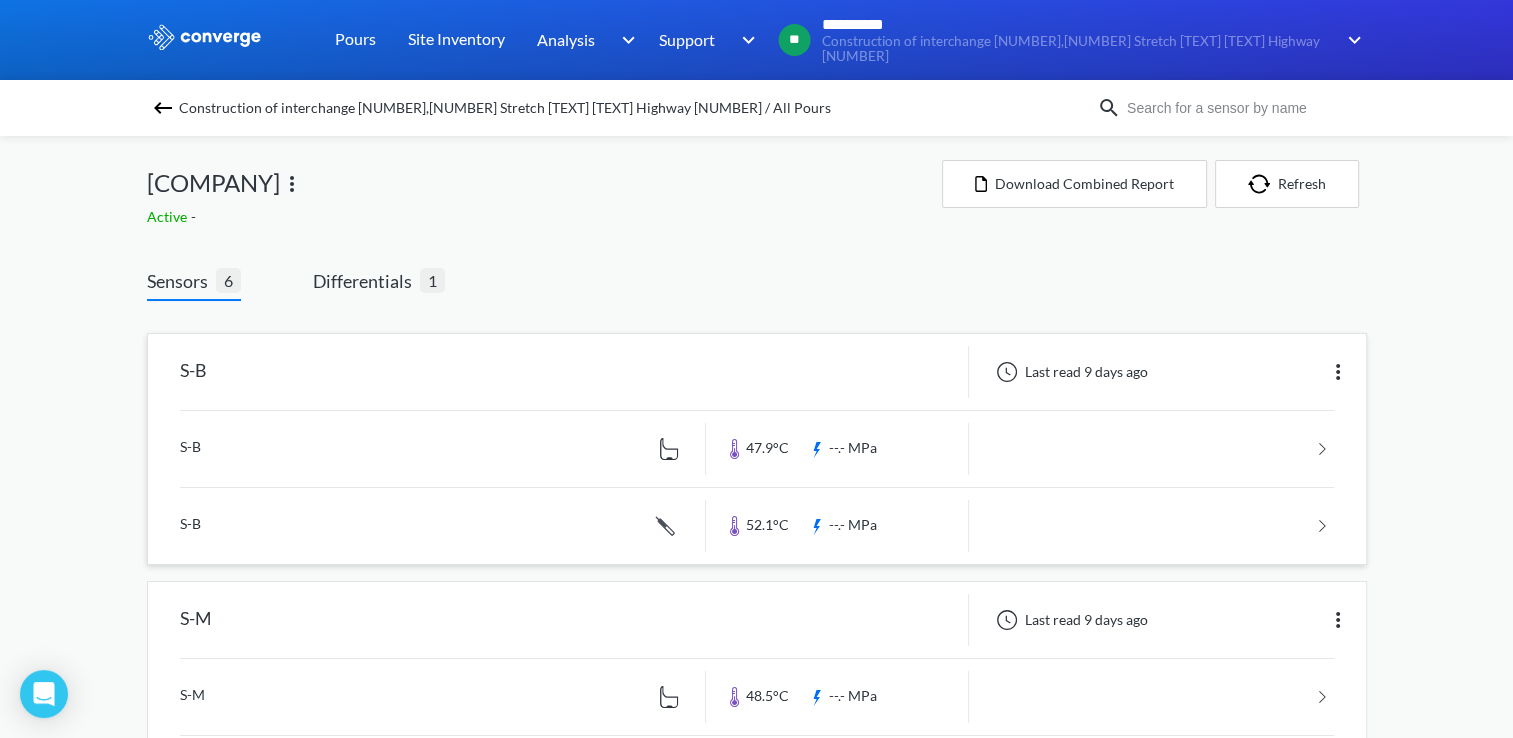 click at bounding box center (757, 449) 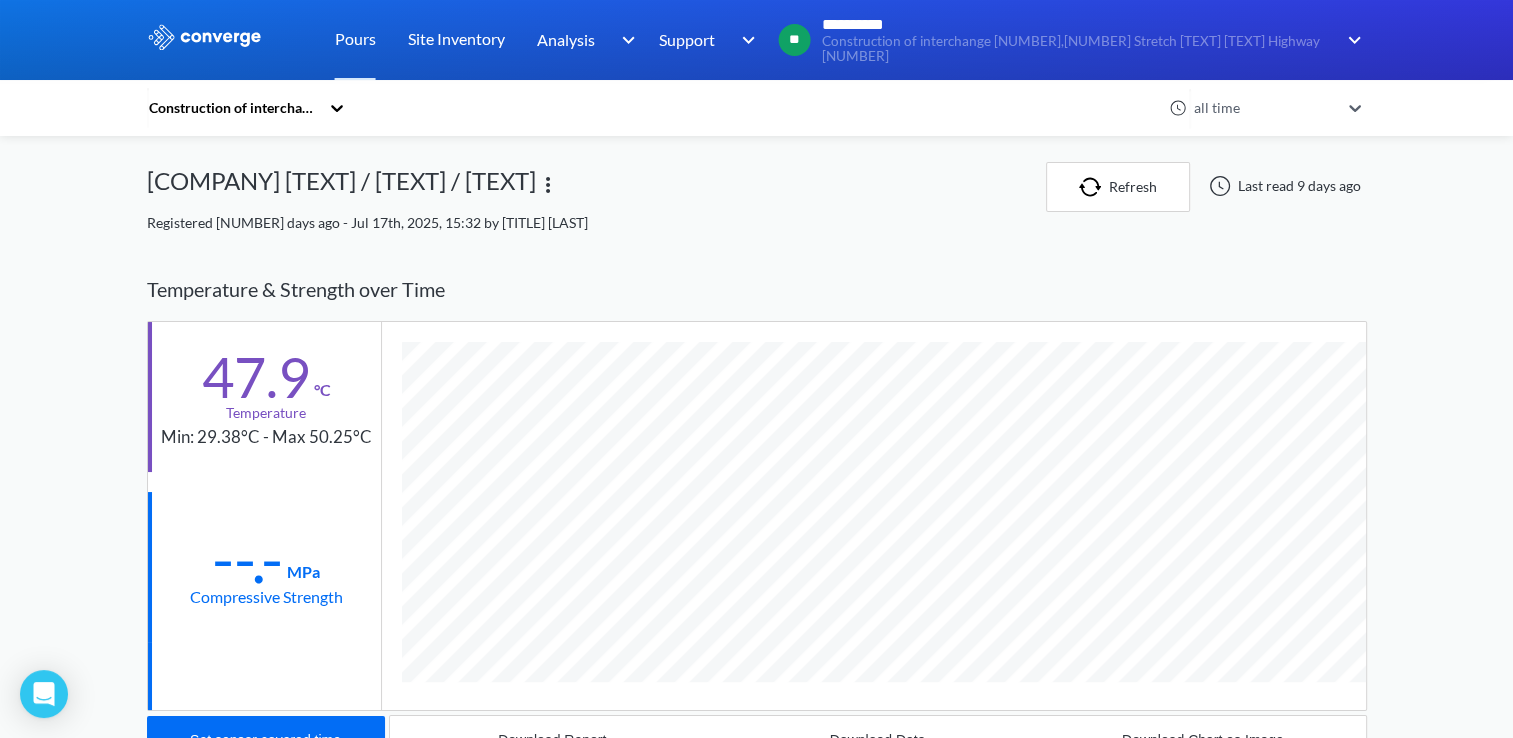 scroll, scrollTop: 998925, scrollLeft: 998780, axis: both 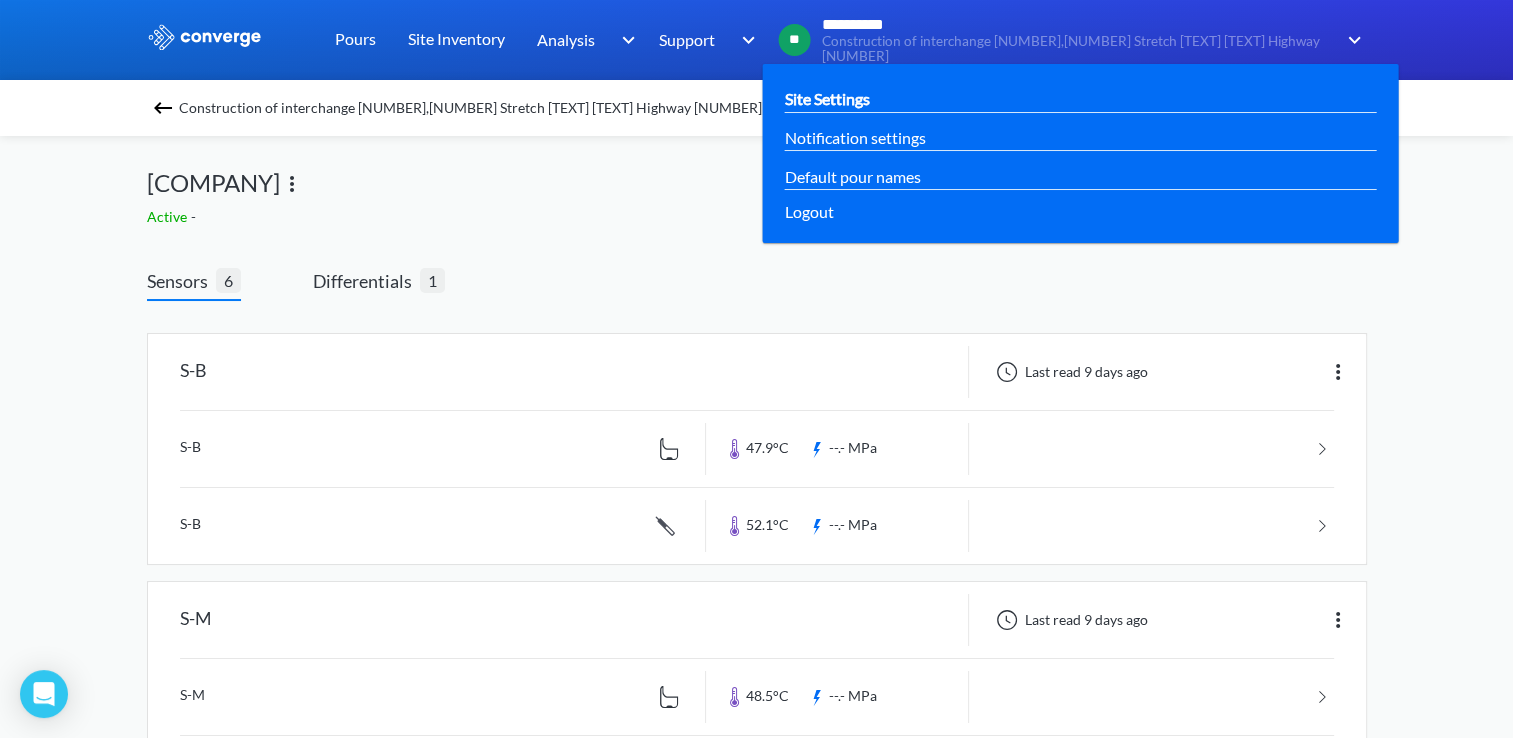 click on "Site Settings" at bounding box center [827, 98] 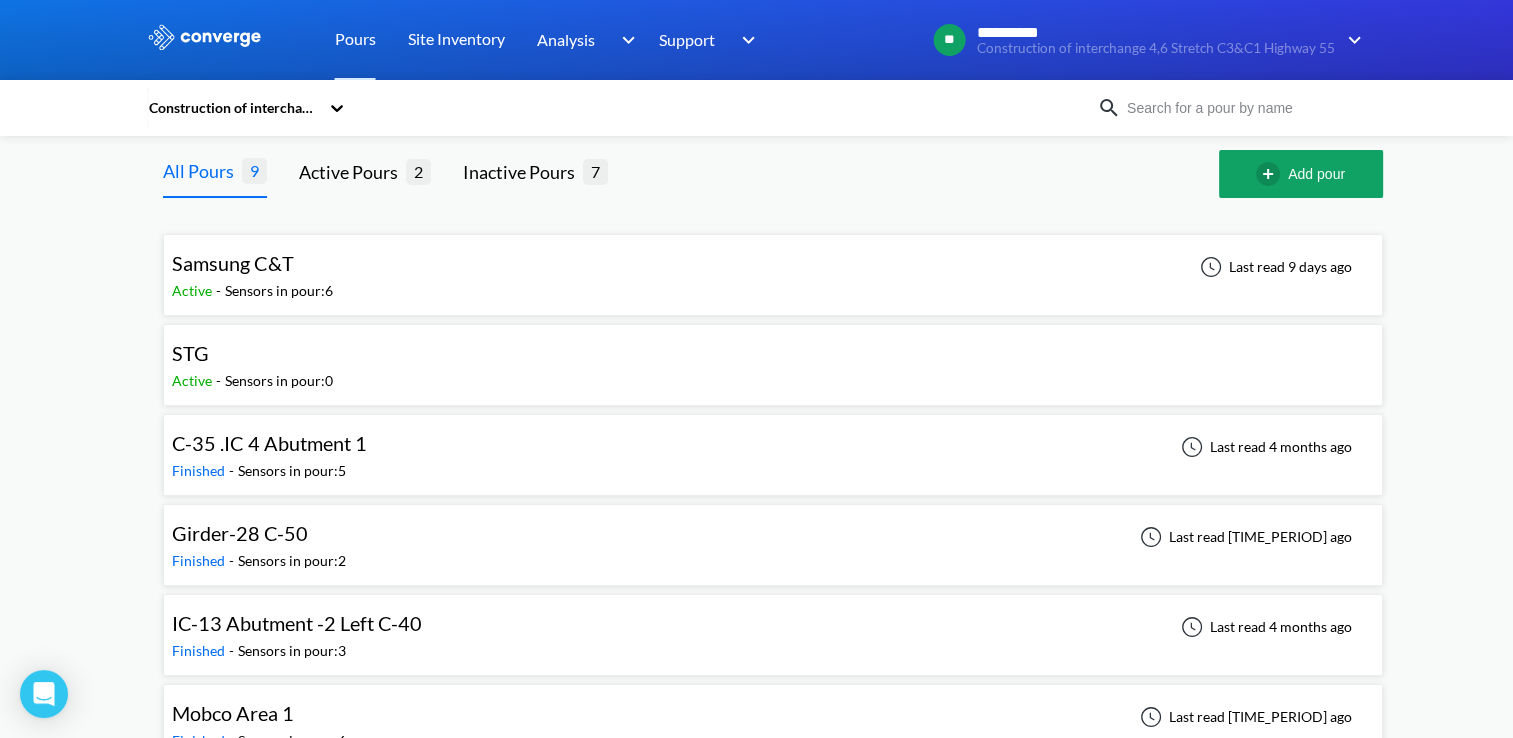 scroll, scrollTop: 0, scrollLeft: 0, axis: both 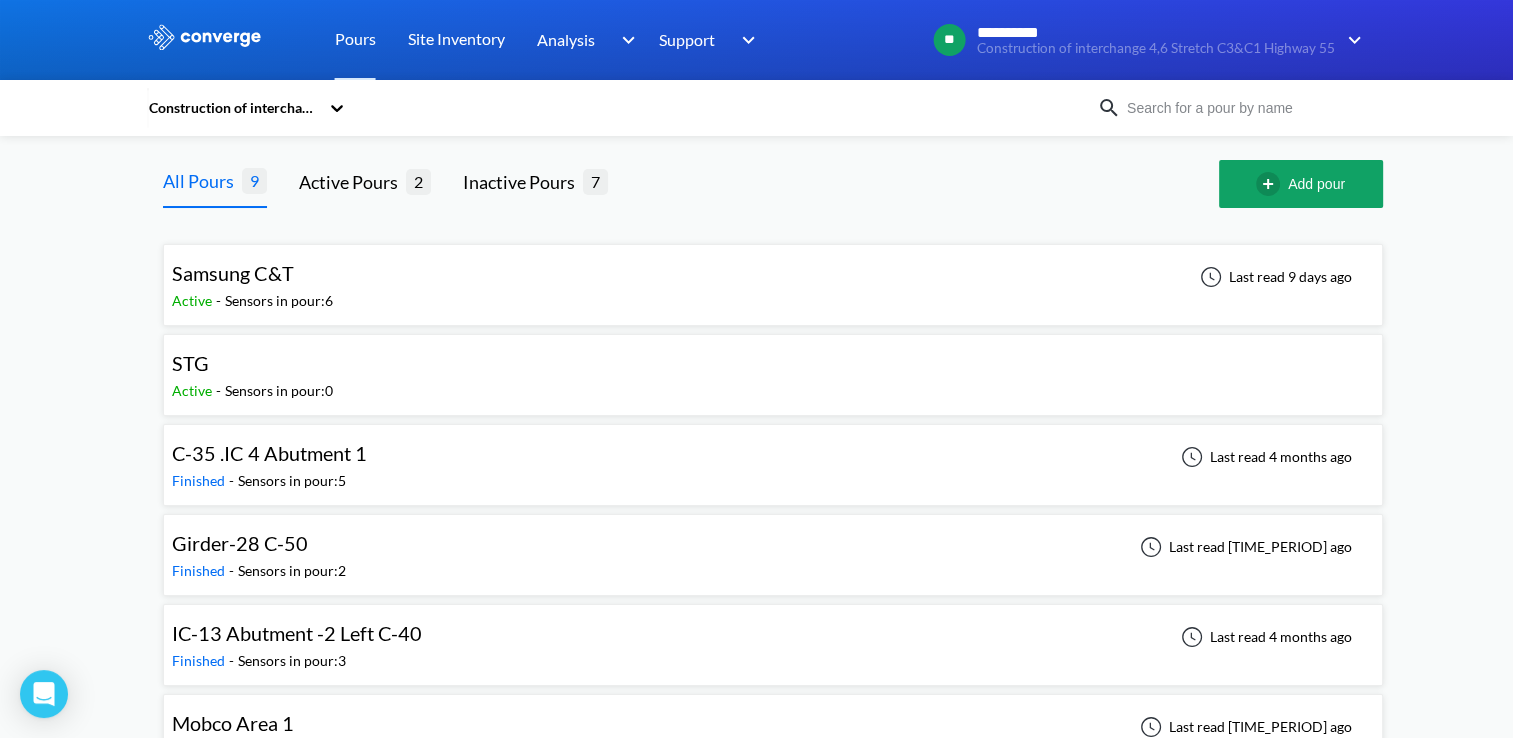 click on "[COMPANY]" at bounding box center [252, 273] 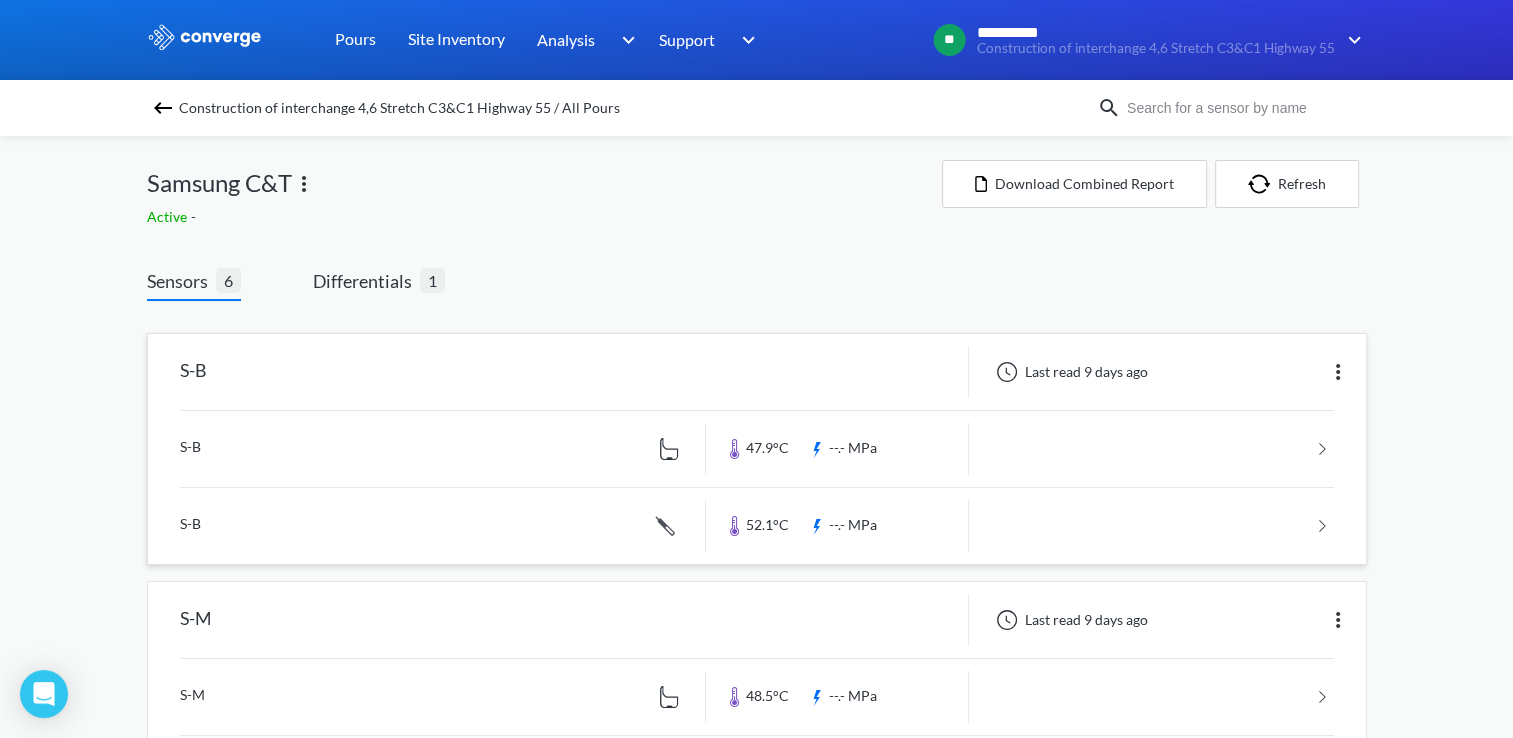click at bounding box center [1338, 372] 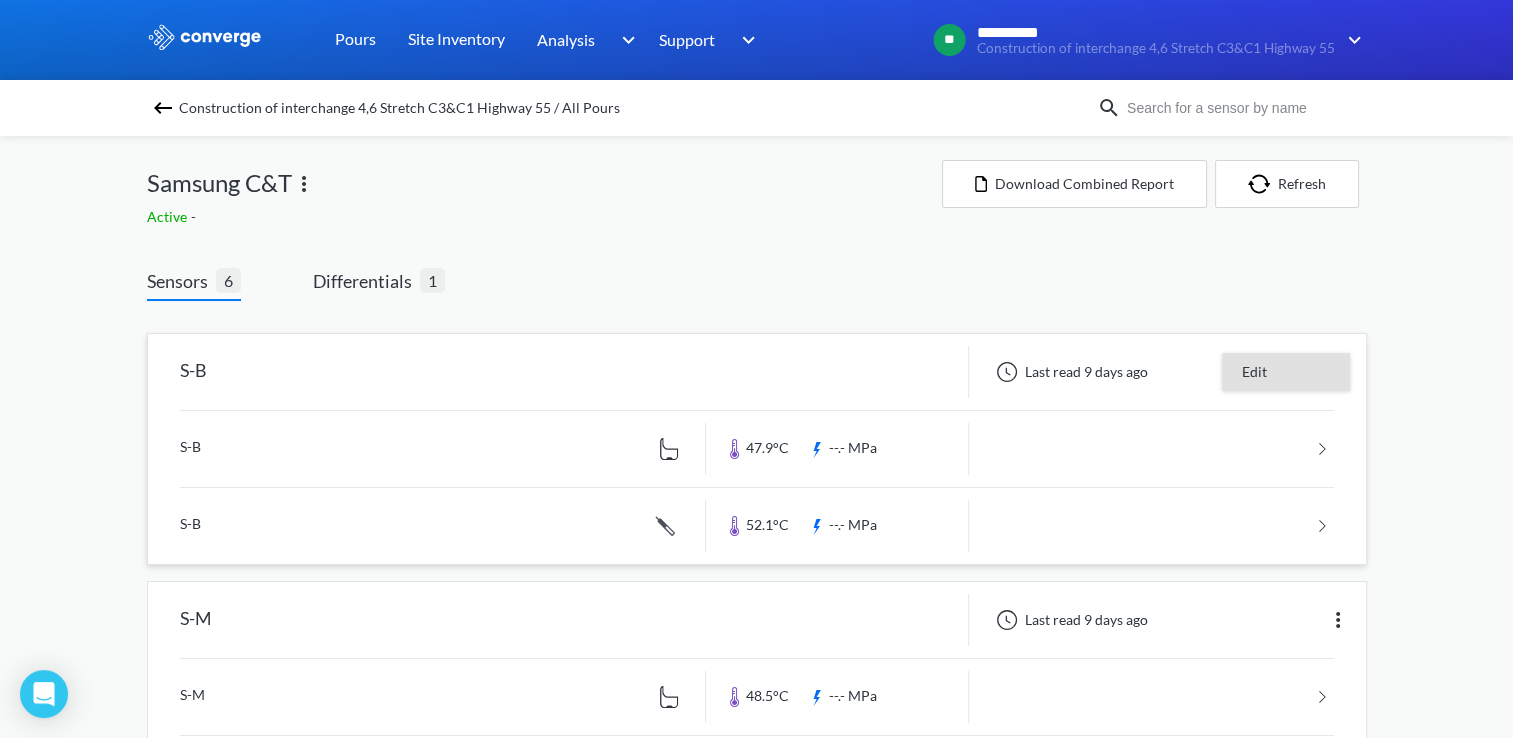 click on "Edit" at bounding box center (1286, 372) 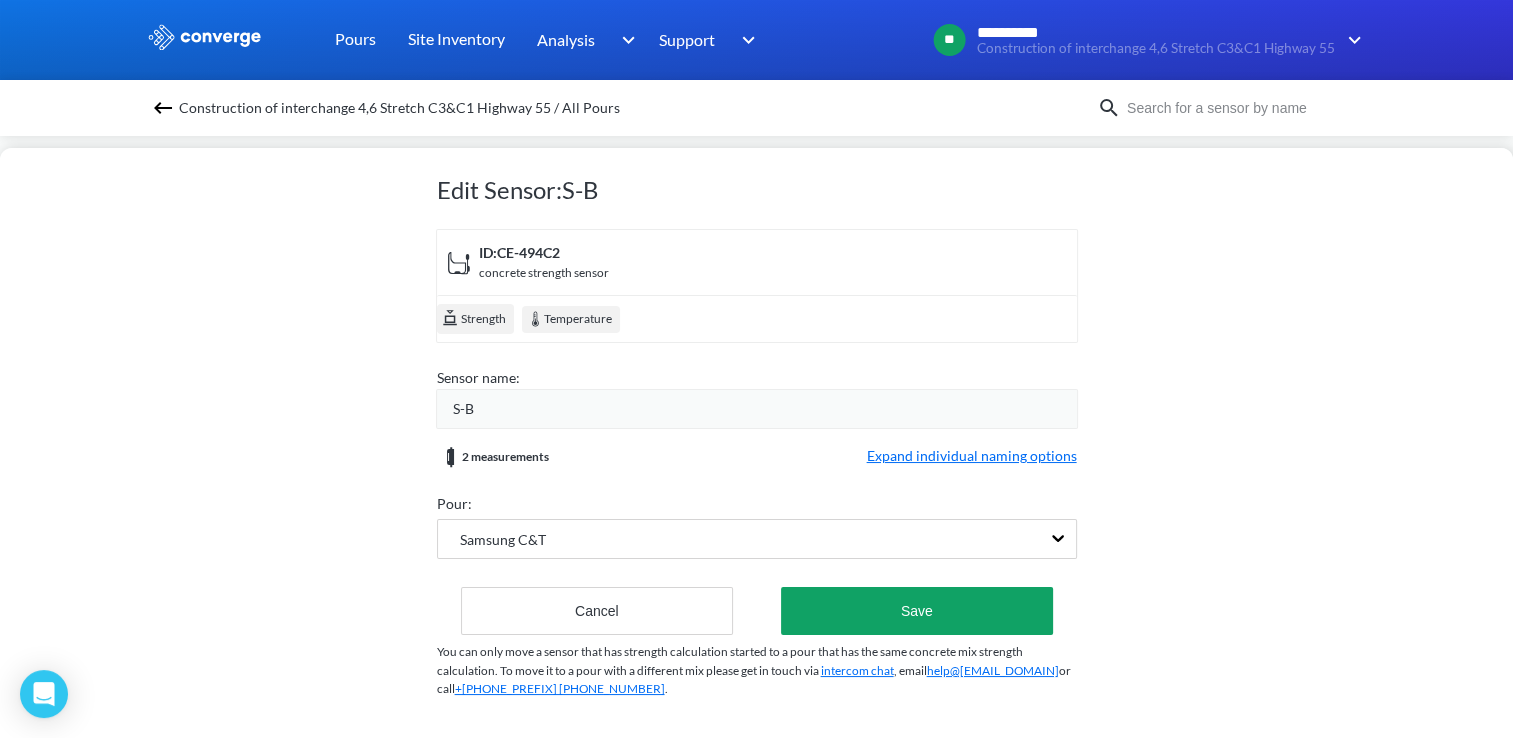 scroll, scrollTop: 48, scrollLeft: 0, axis: vertical 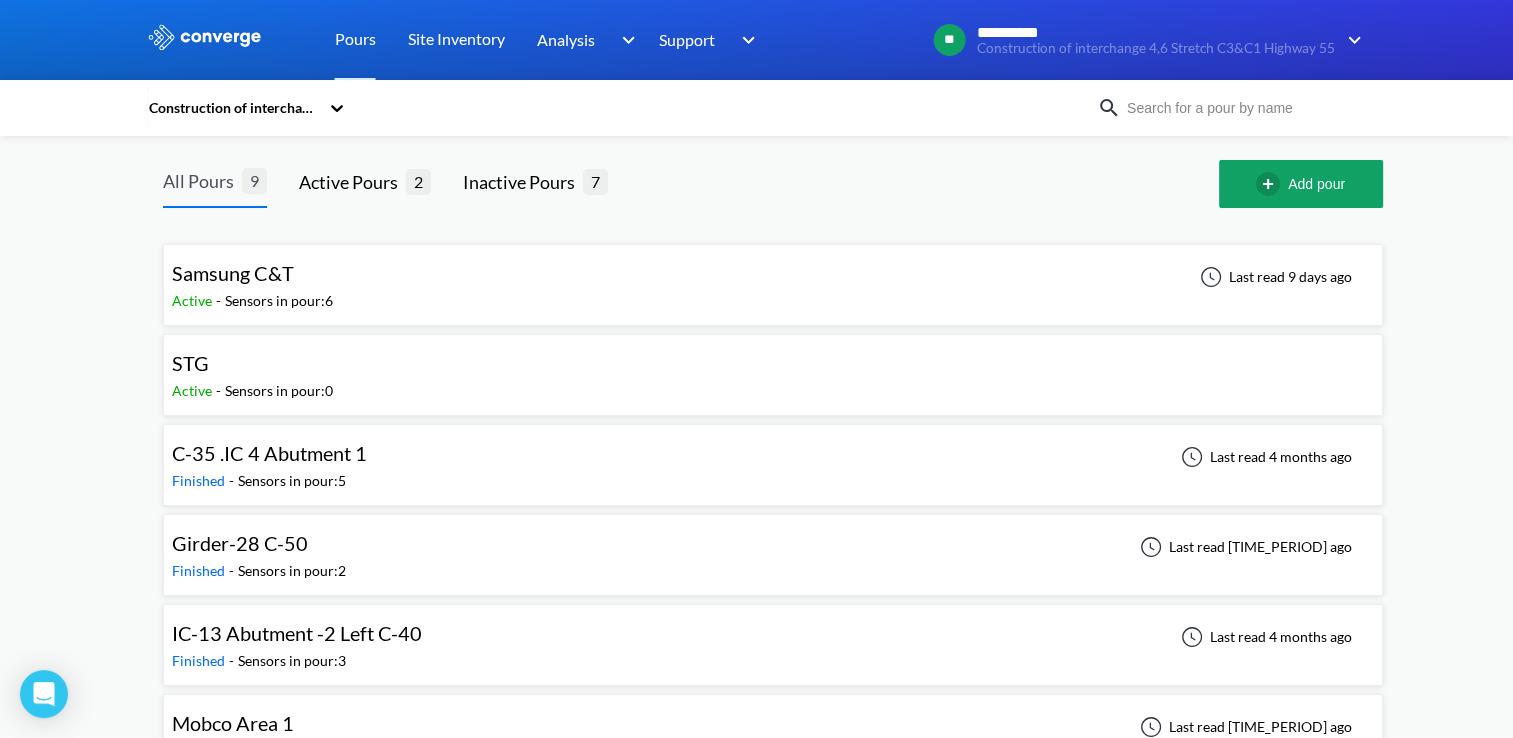 click on "All Pours" at bounding box center (202, 181) 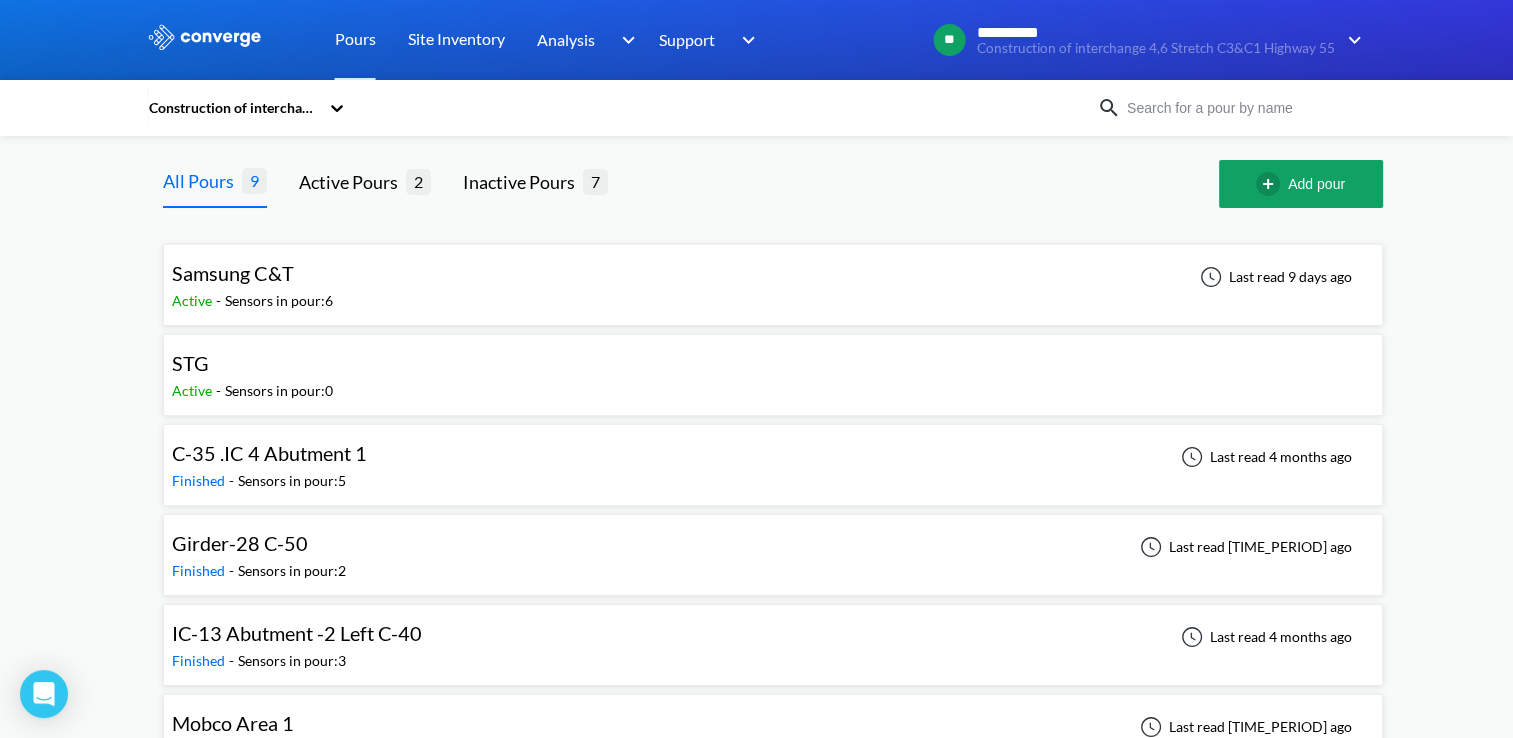 drag, startPoint x: 214, startPoint y: 270, endPoint x: 198, endPoint y: 270, distance: 16 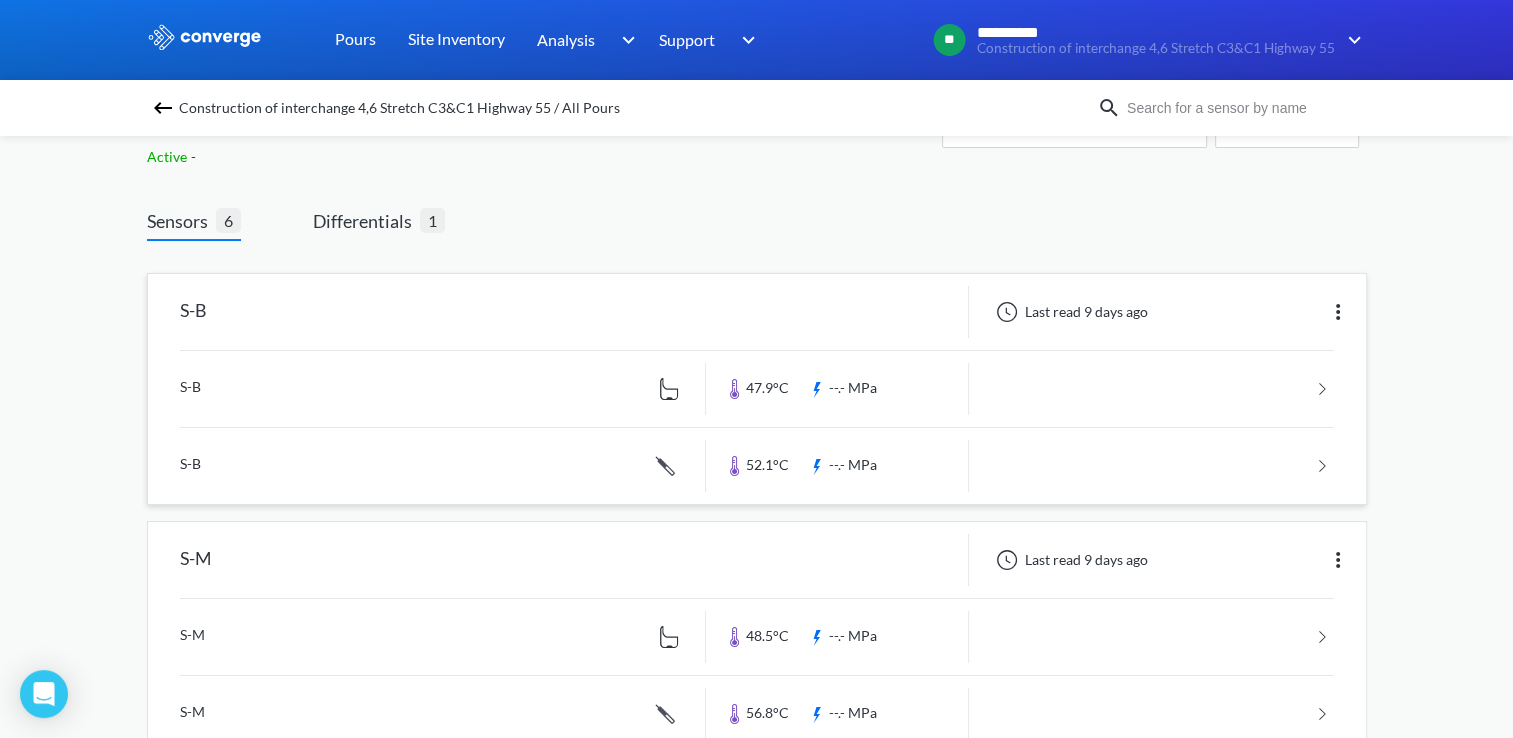 scroll, scrollTop: 0, scrollLeft: 0, axis: both 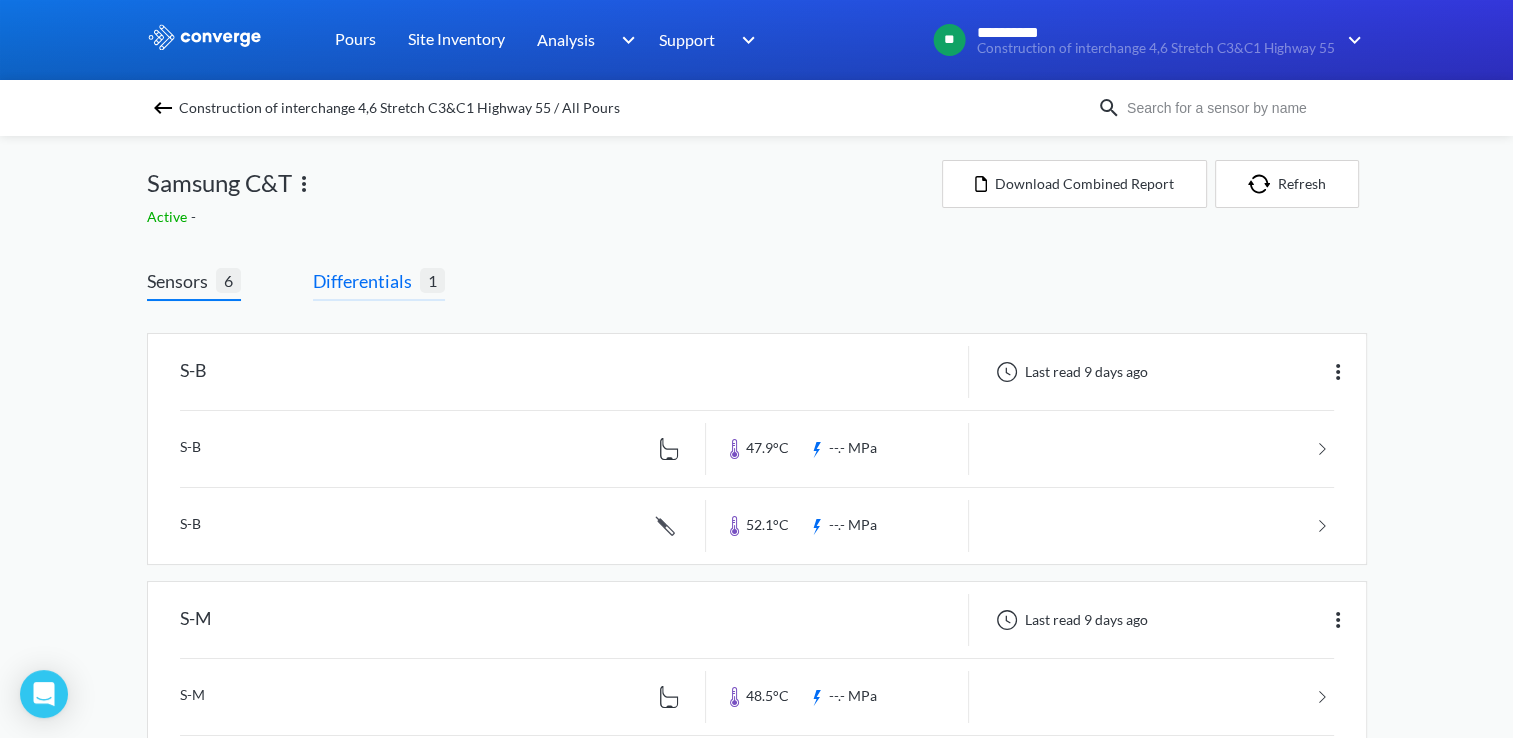 click on "Differentials" at bounding box center (366, 281) 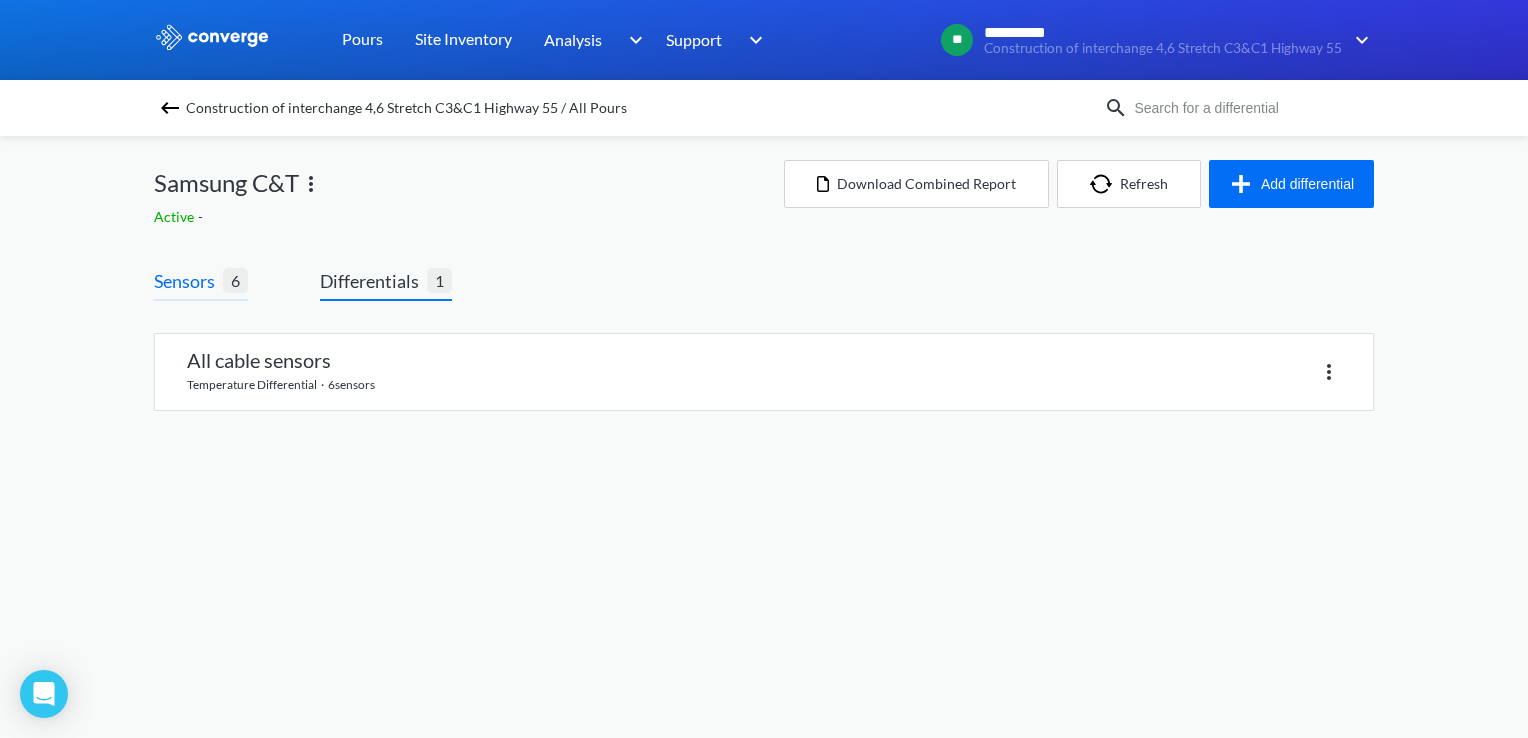 click on "Sensors" at bounding box center (188, 281) 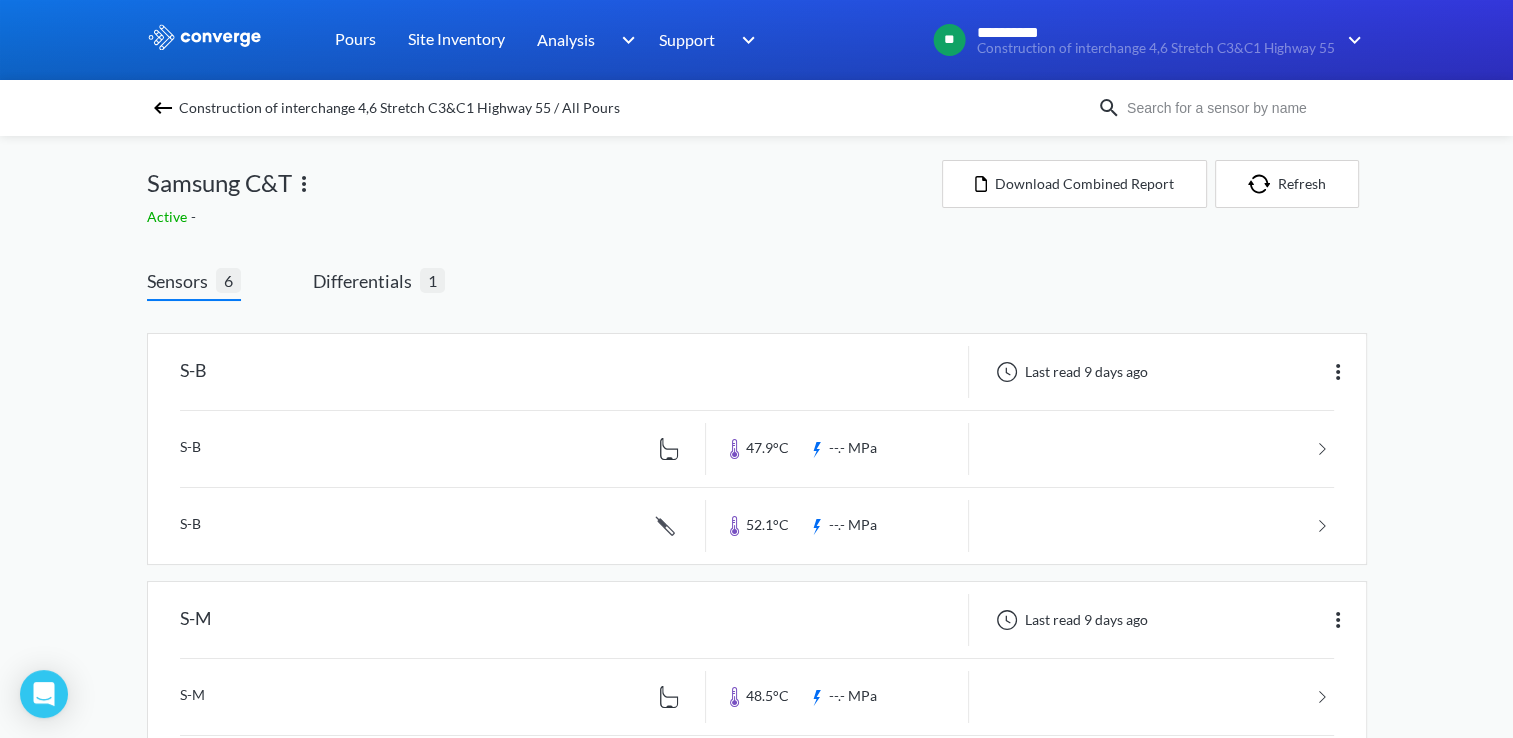click at bounding box center [304, 184] 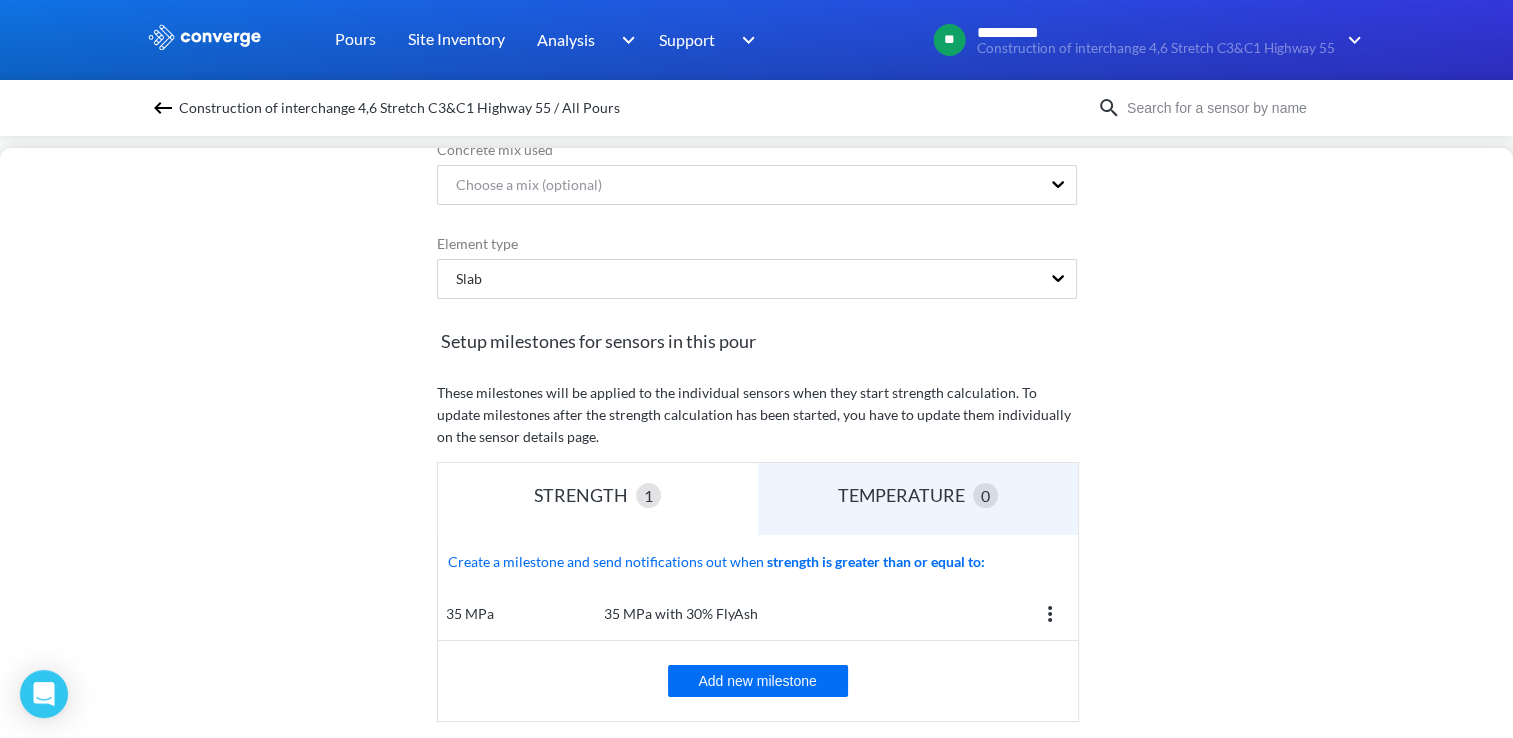 scroll, scrollTop: 451, scrollLeft: 0, axis: vertical 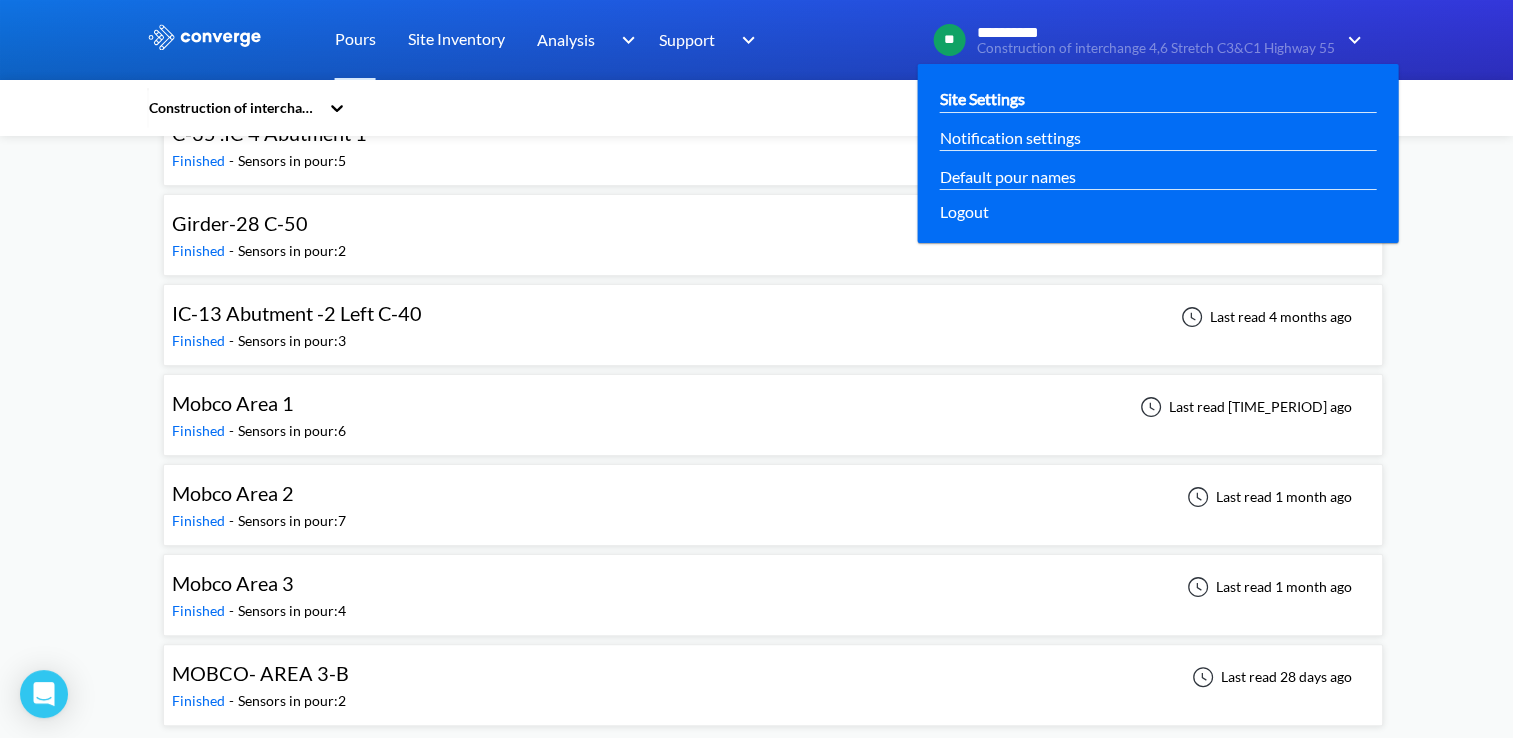 click on "Site Settings" at bounding box center [982, 98] 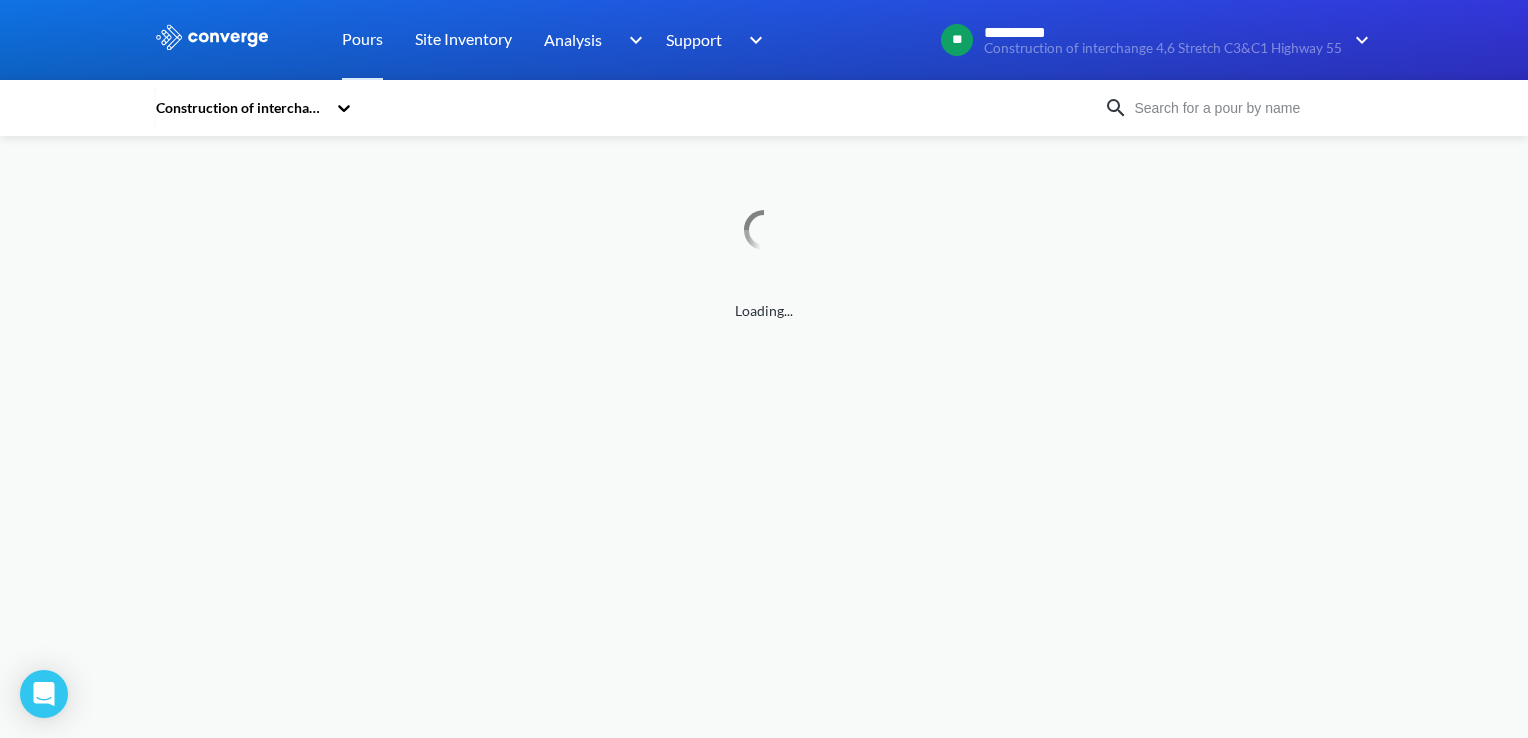scroll, scrollTop: 0, scrollLeft: 0, axis: both 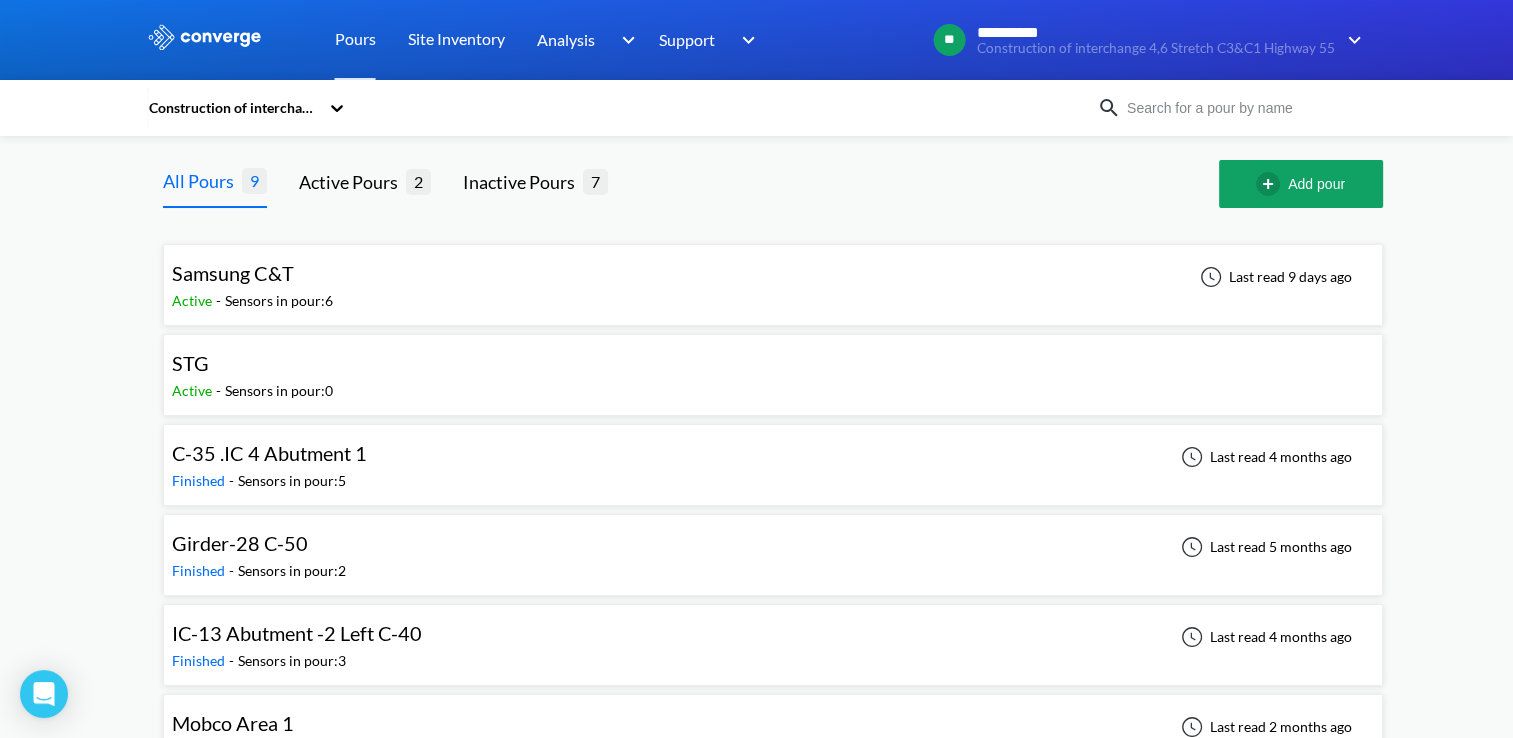 click 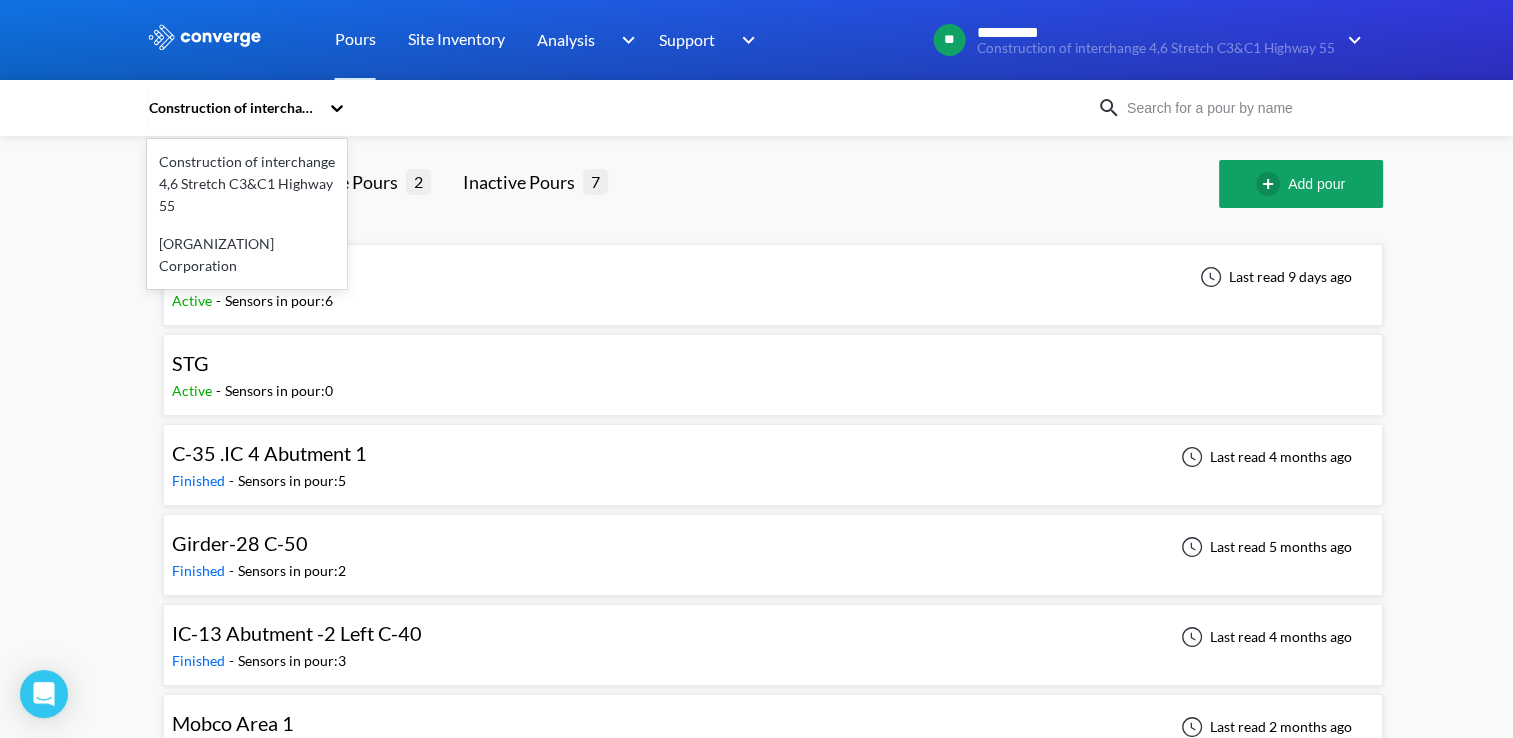 click on "Samsung C&T Corporation" at bounding box center (247, 255) 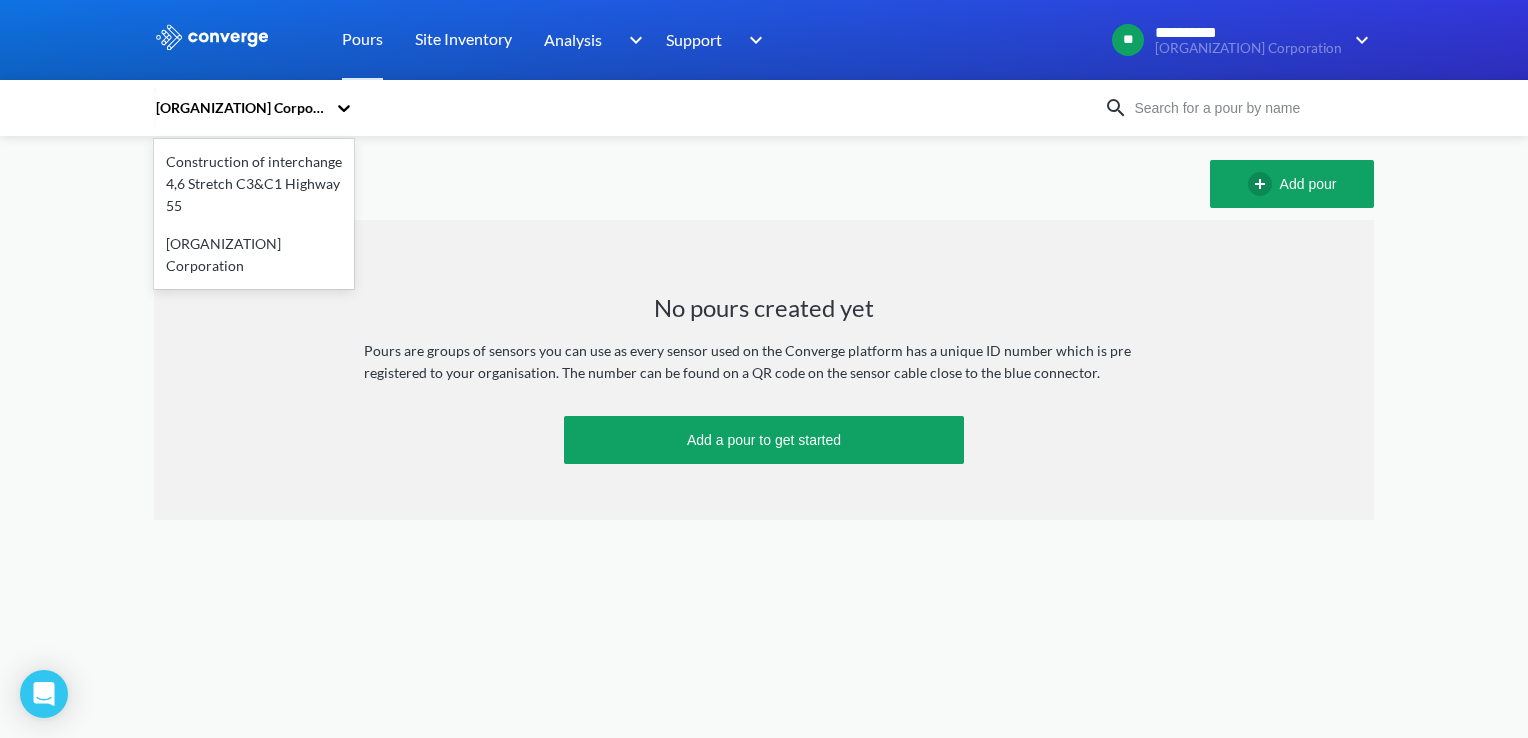 click 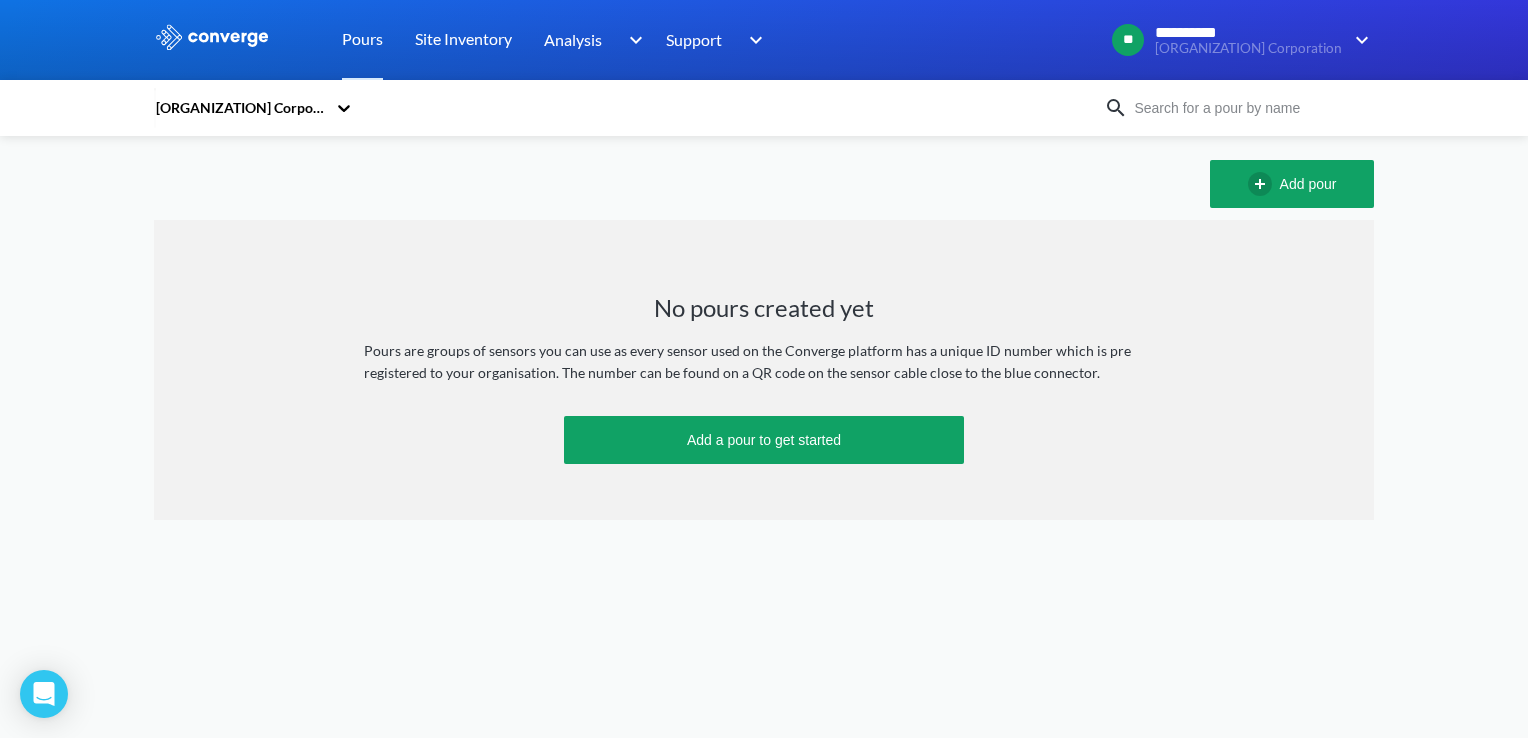 click on "Samsung C&T Corporation Add pour No pours created yet Pours are groups of sensors you can use as every sensor used on the Converge platform has a unique ID number which is pre registered to your organisation. The number can be found on a QR code on the sensor cable close to the blue connector. Add a pour to get started" at bounding box center [764, 328] 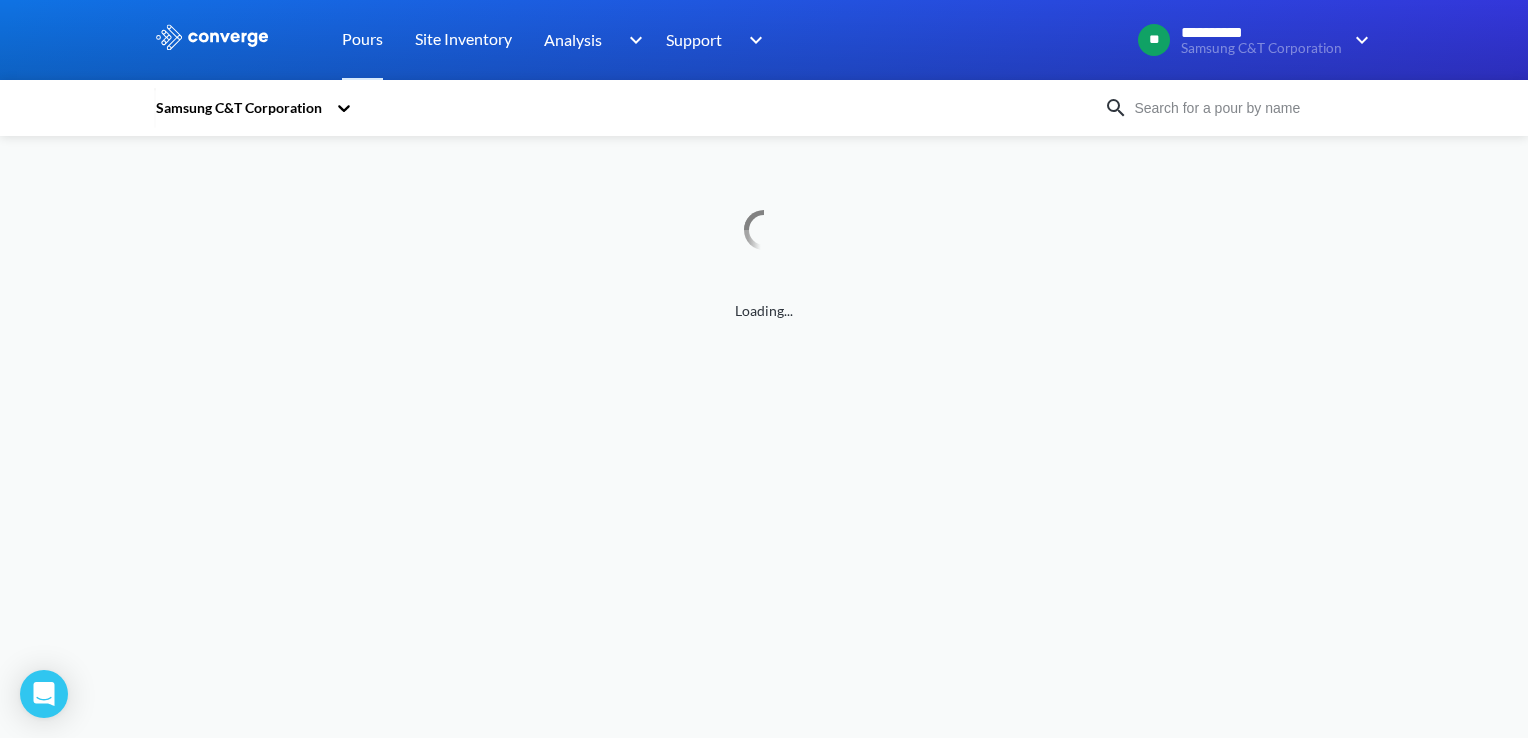 scroll, scrollTop: 0, scrollLeft: 0, axis: both 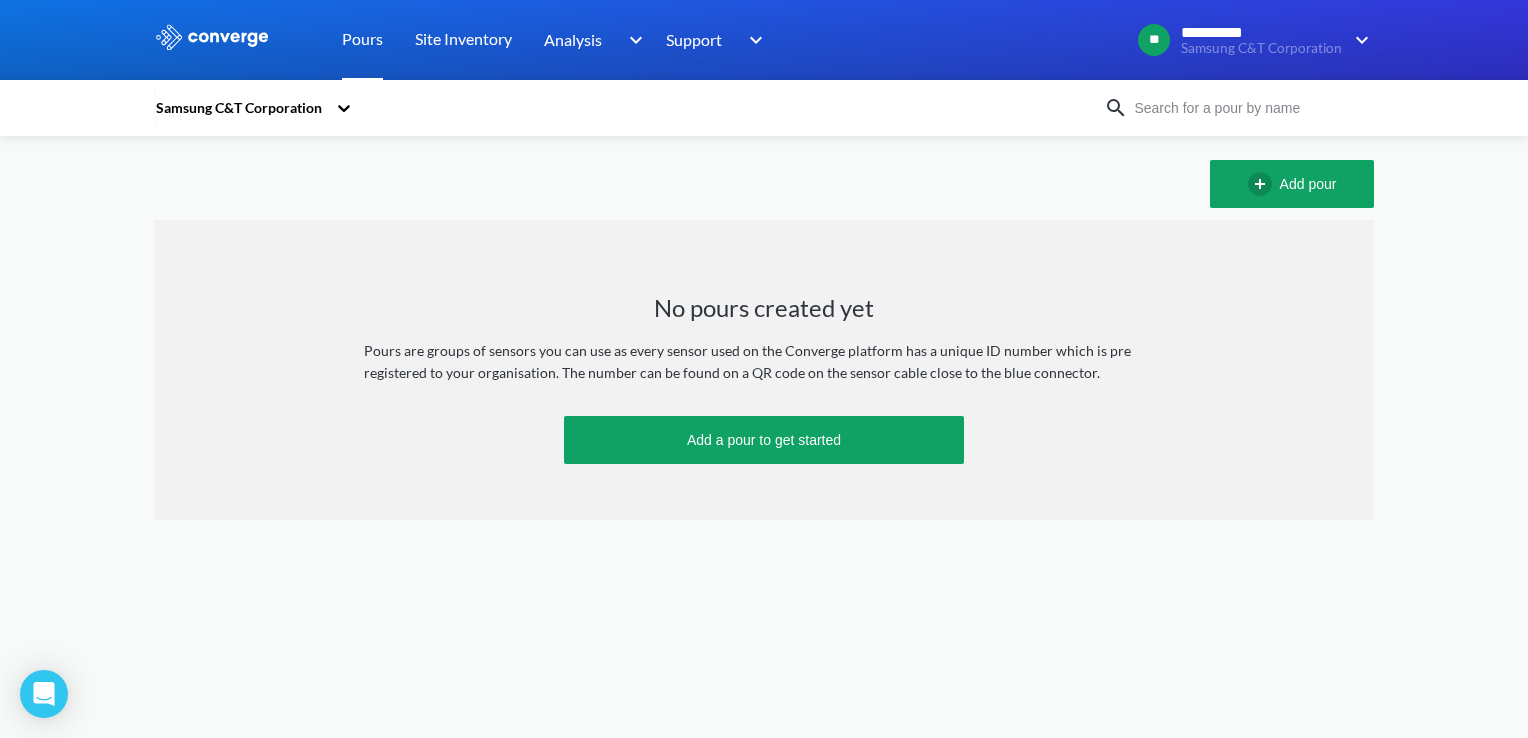 click on "Pours" at bounding box center [362, 40] 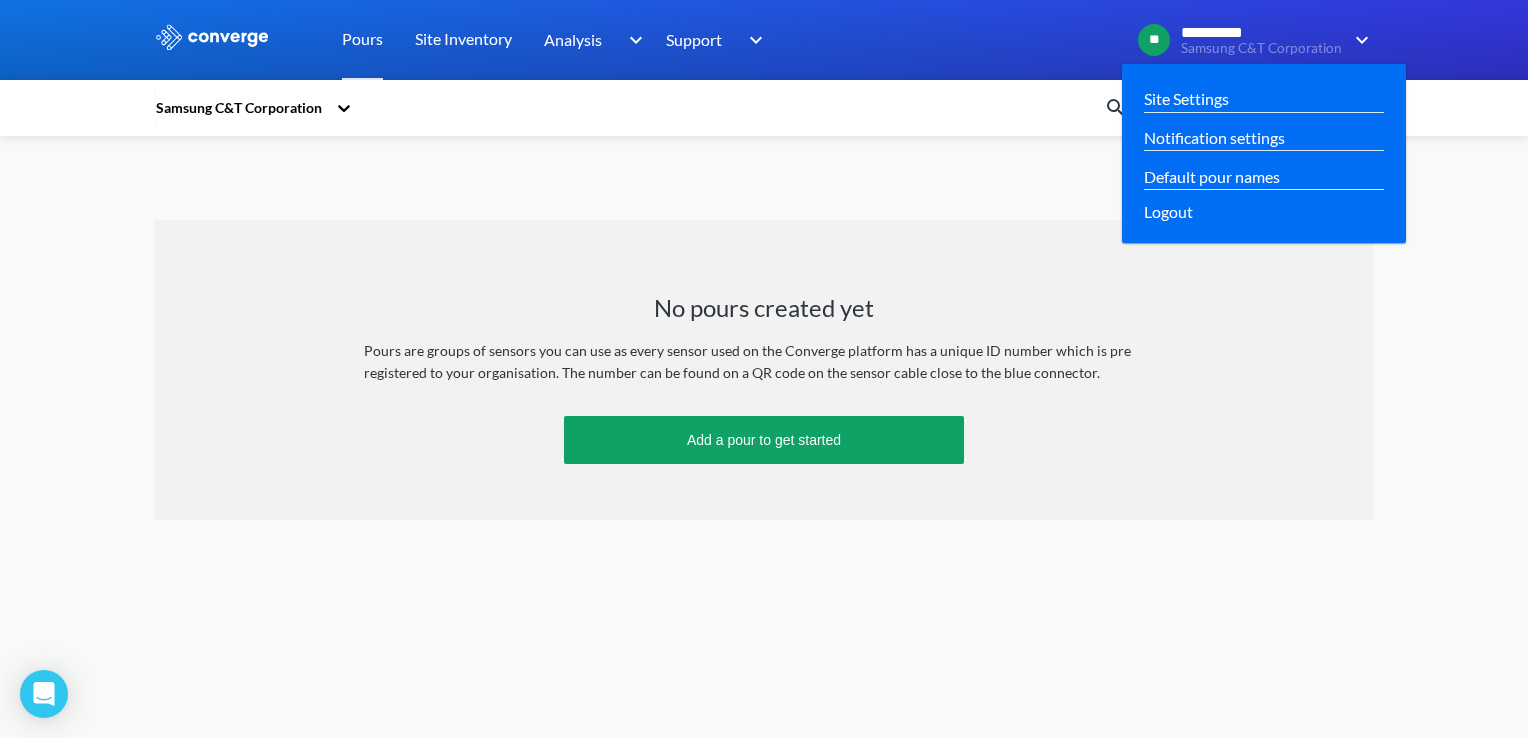 click at bounding box center [1358, 40] 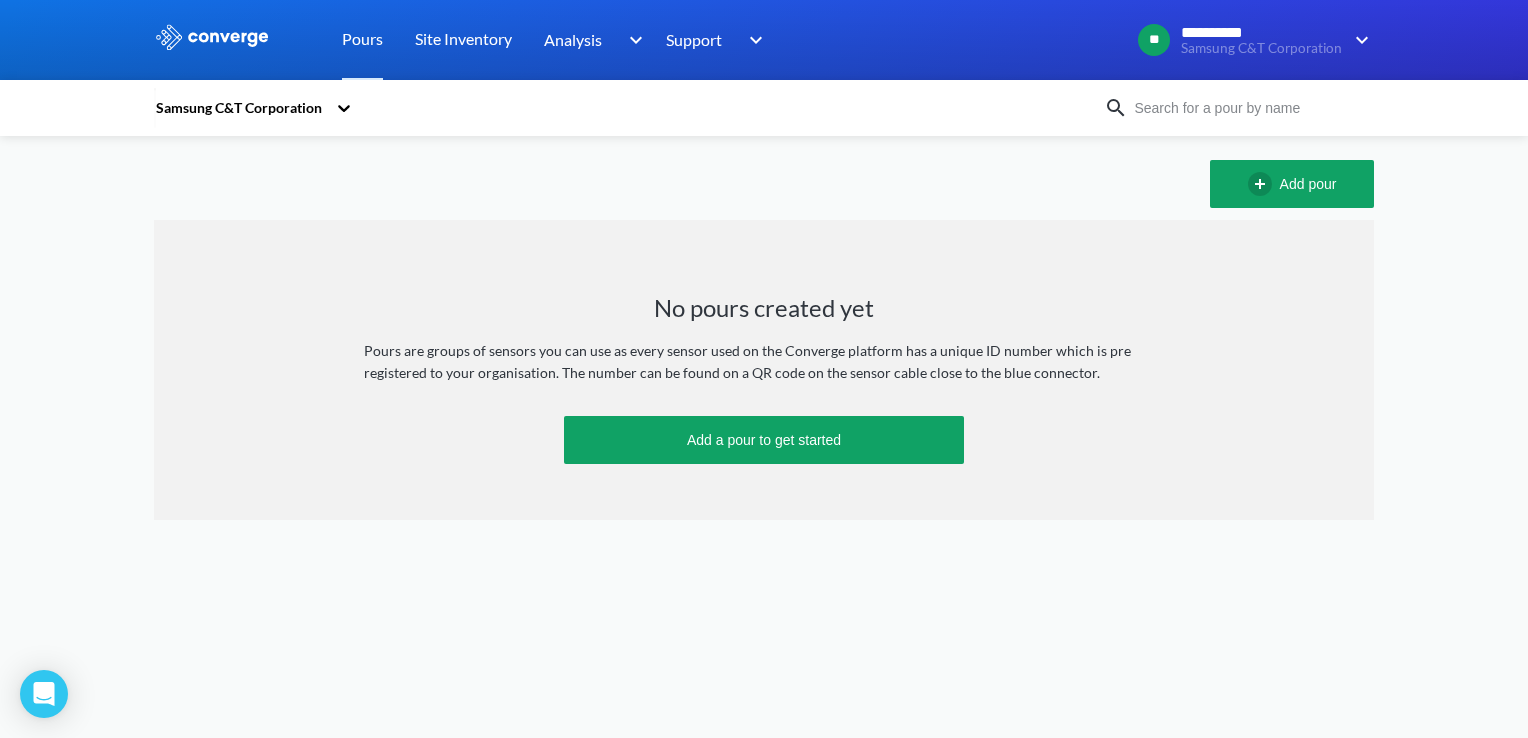 click on "No pours created yet Pours are groups of sensors you can use as every sensor used on the Converge platform has a unique ID number which is pre registered to your organisation. The number can be found on a QR code on the sensor cable close to the blue connector. Add a pour to get started" at bounding box center (764, 370) 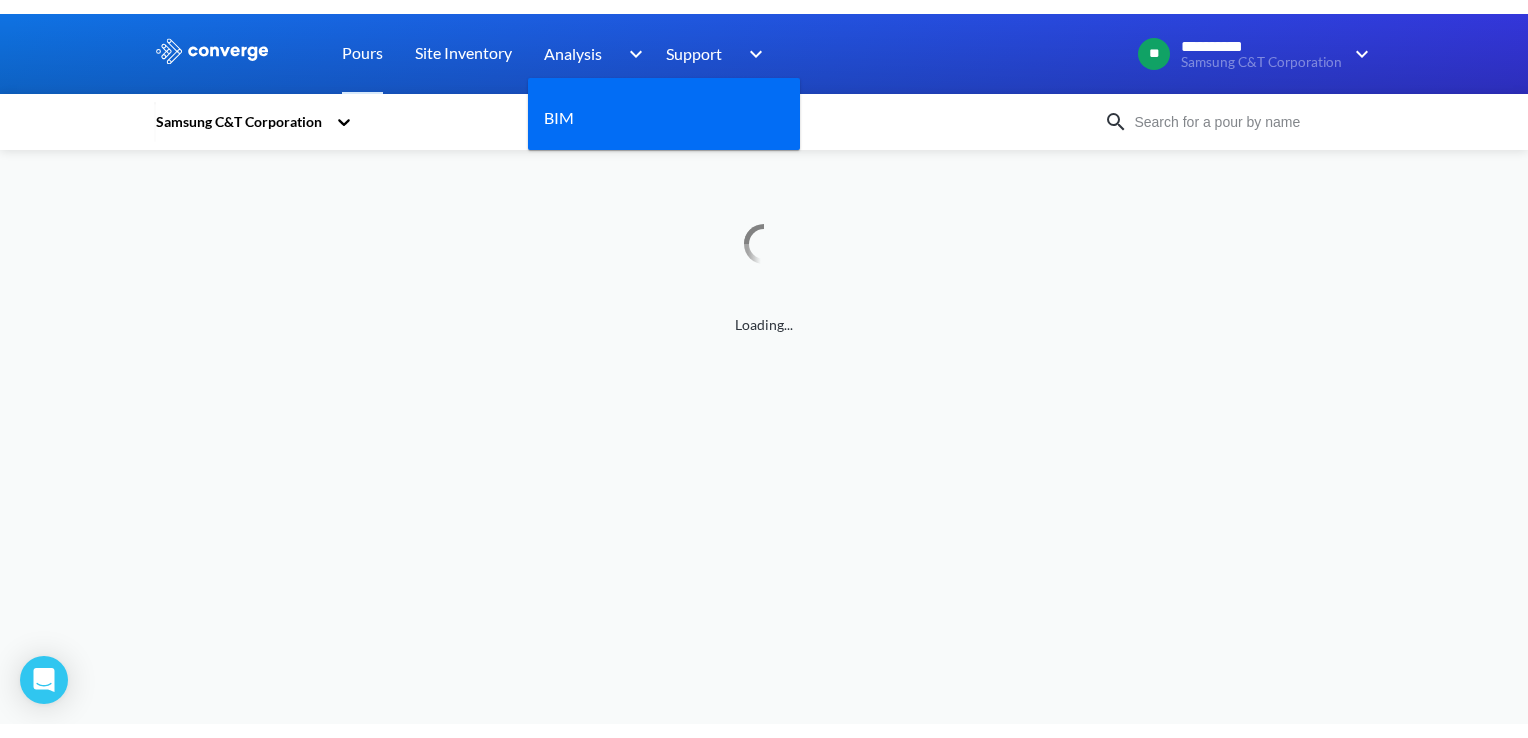 scroll, scrollTop: 0, scrollLeft: 0, axis: both 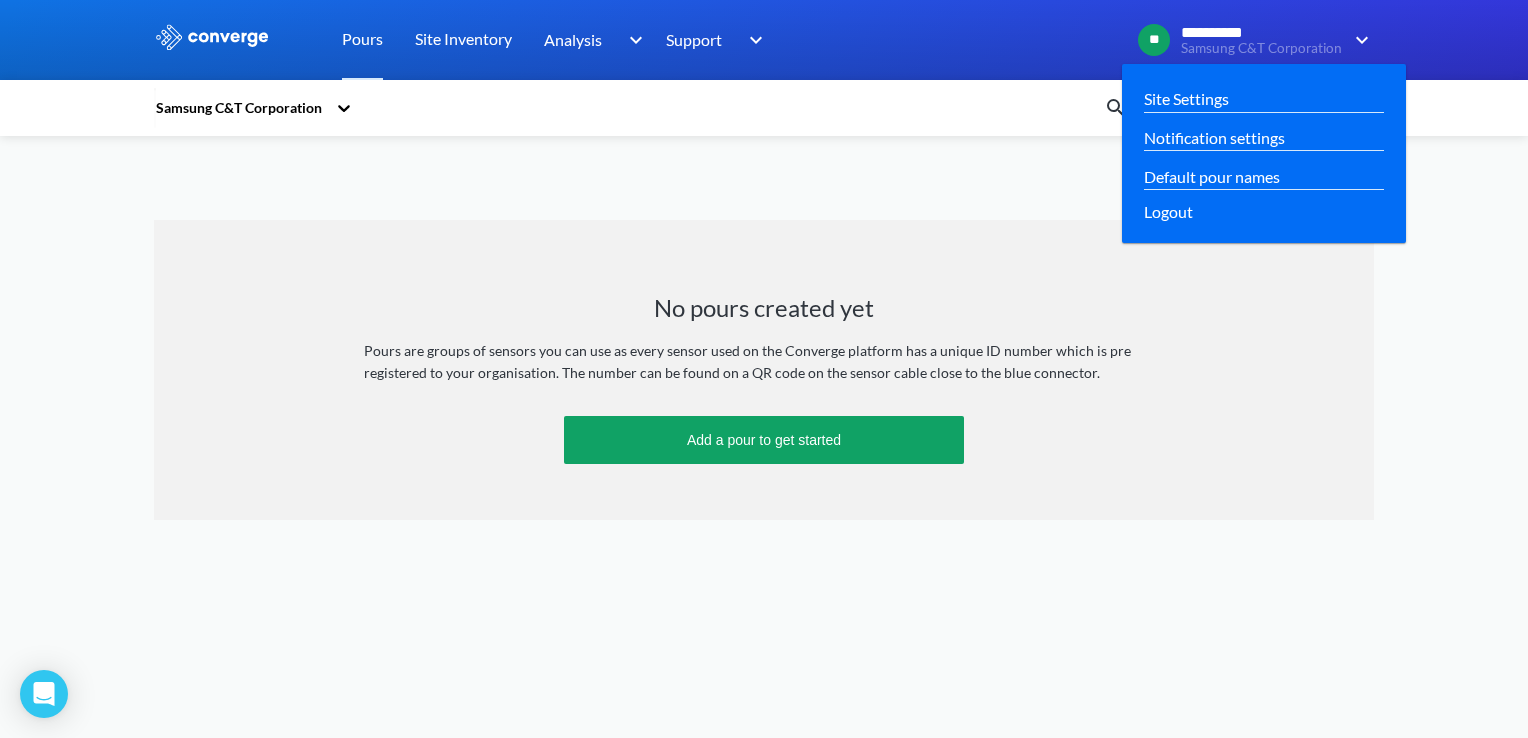 click at bounding box center [1358, 40] 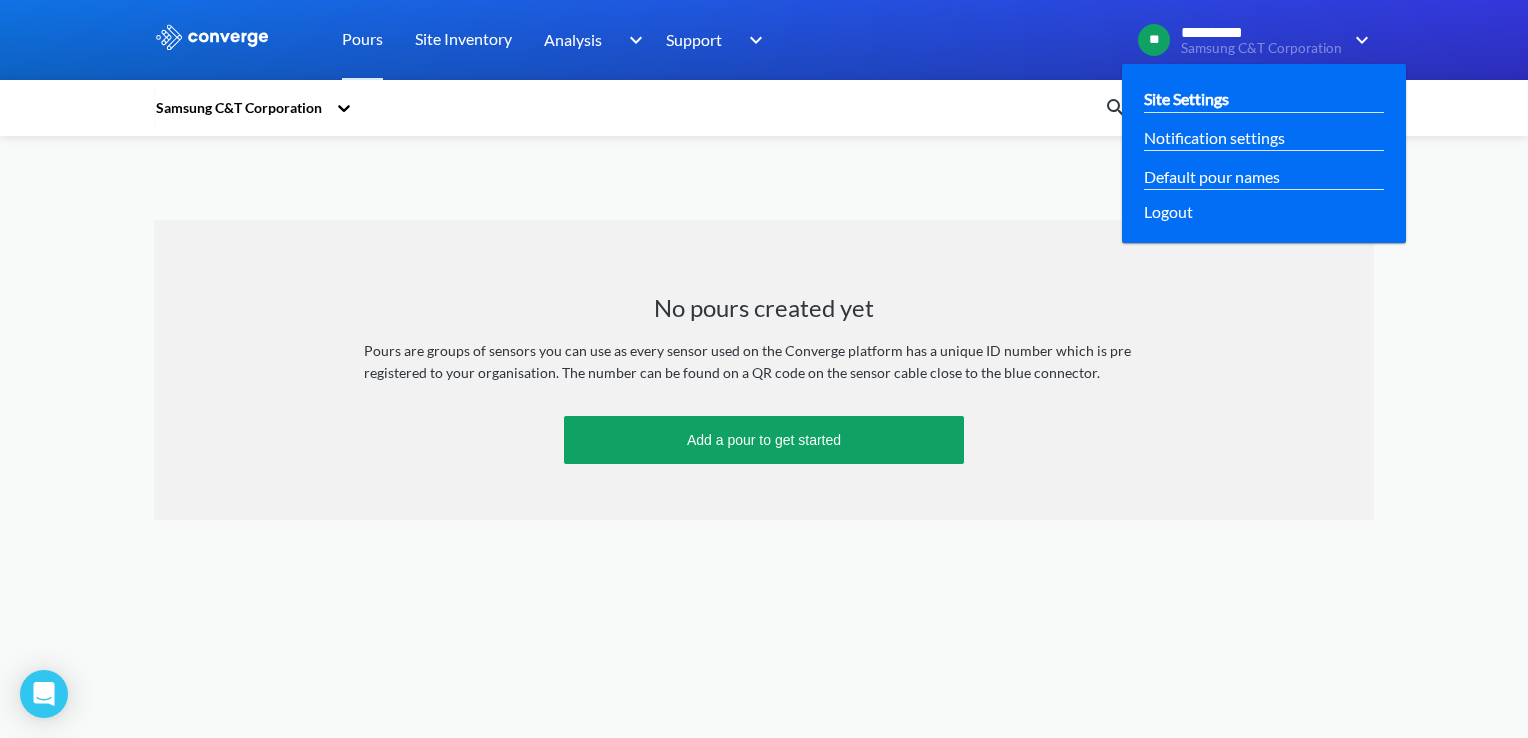 click on "Site Settings" at bounding box center [1263, 98] 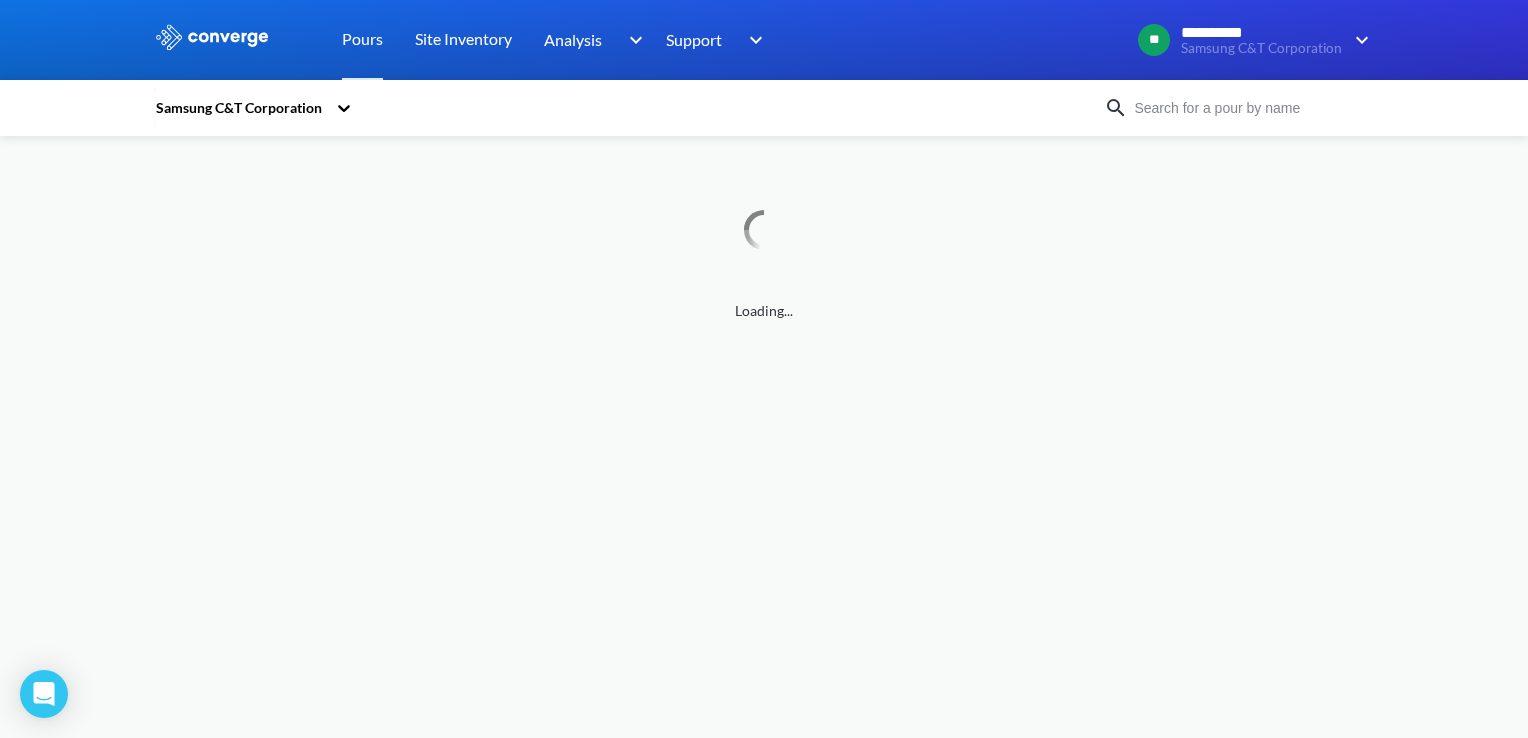 scroll, scrollTop: 0, scrollLeft: 0, axis: both 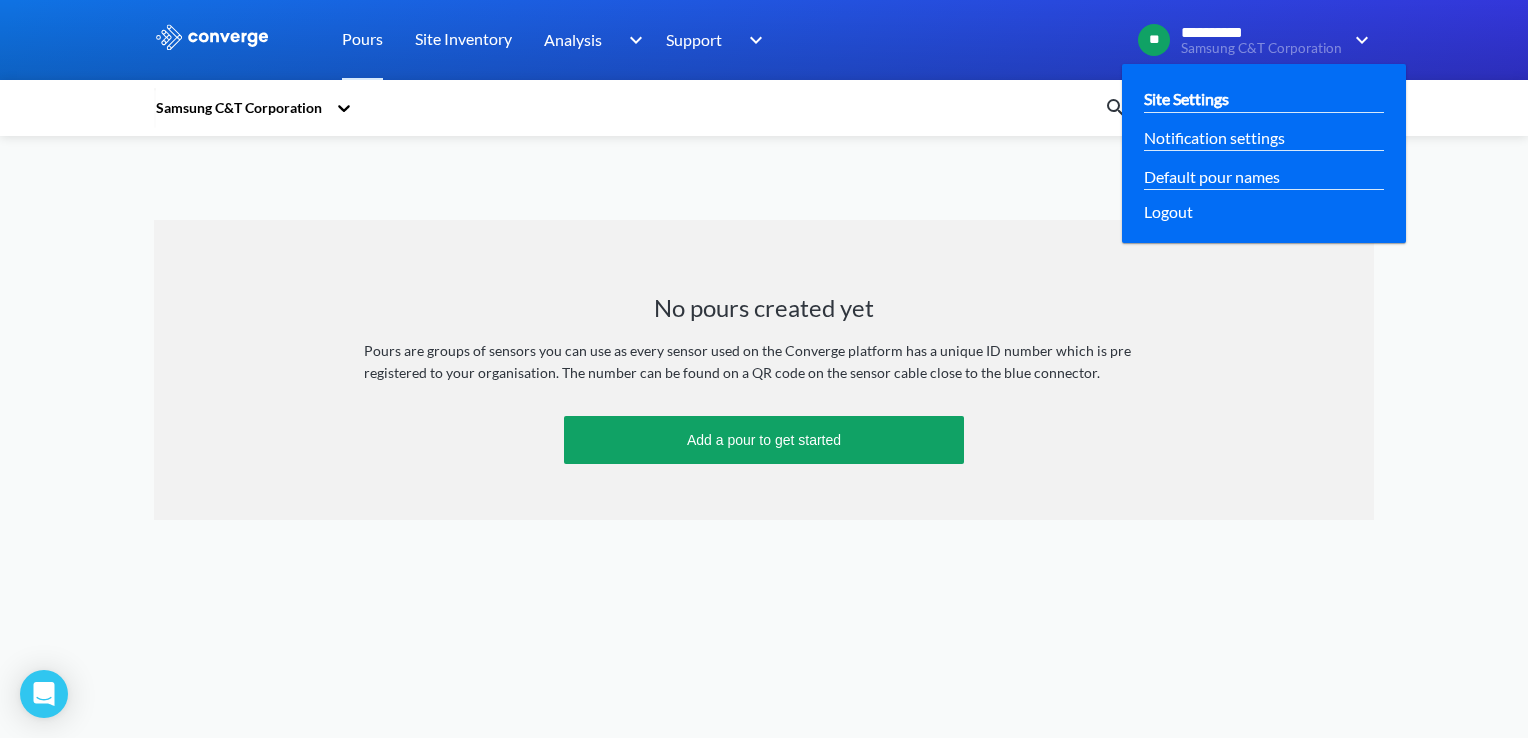 click on "Site Settings" at bounding box center [1186, 98] 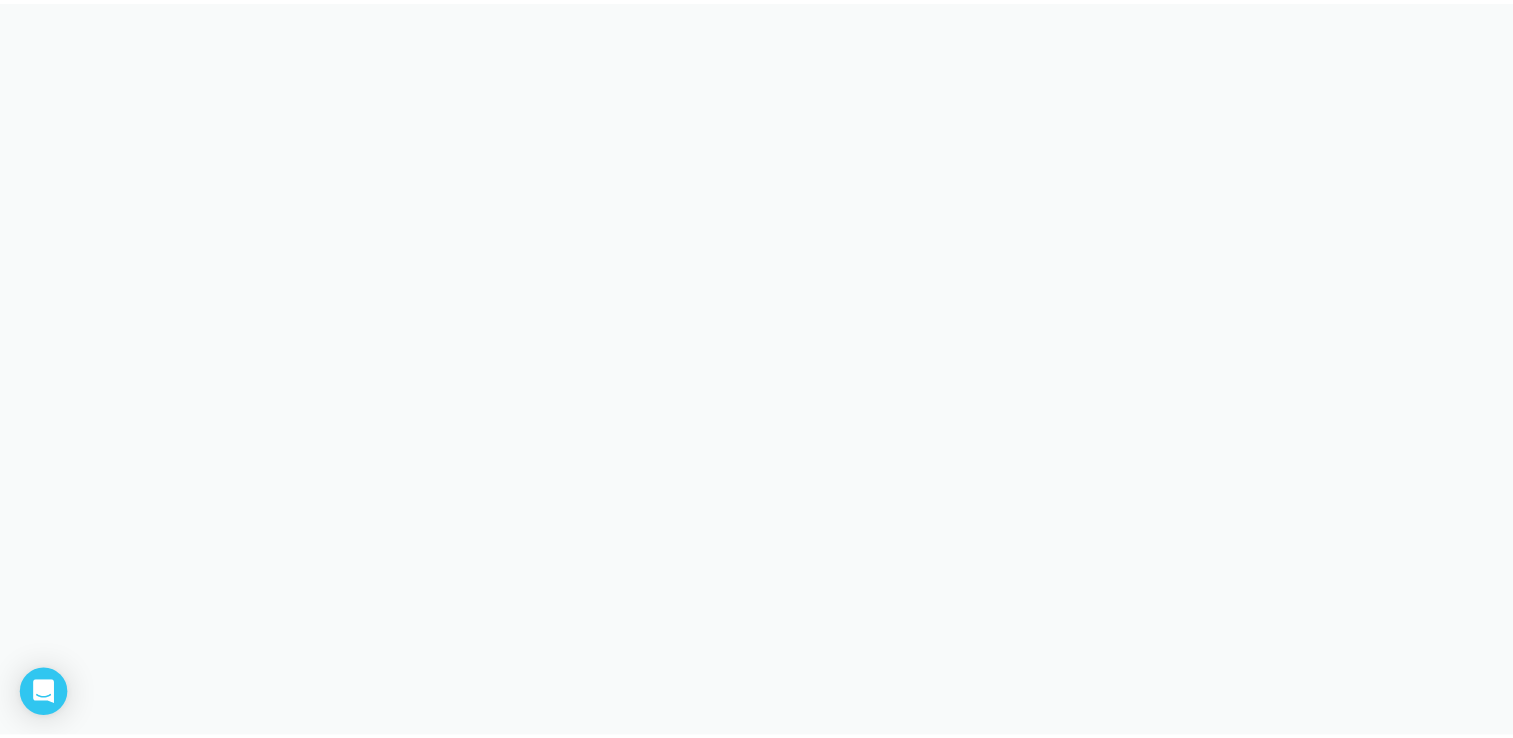 scroll, scrollTop: 0, scrollLeft: 0, axis: both 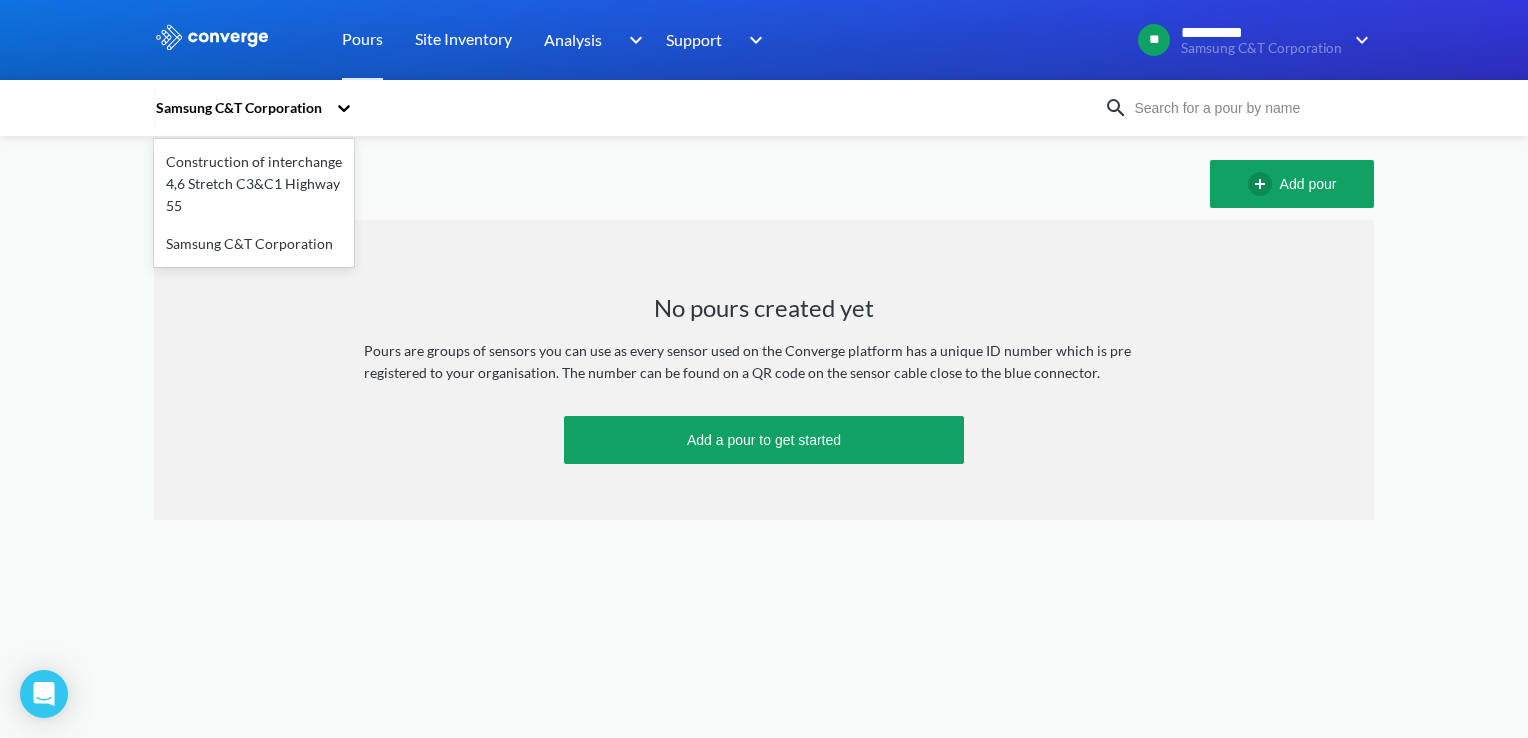 click on "Samsung C&T Corporation" at bounding box center [244, 108] 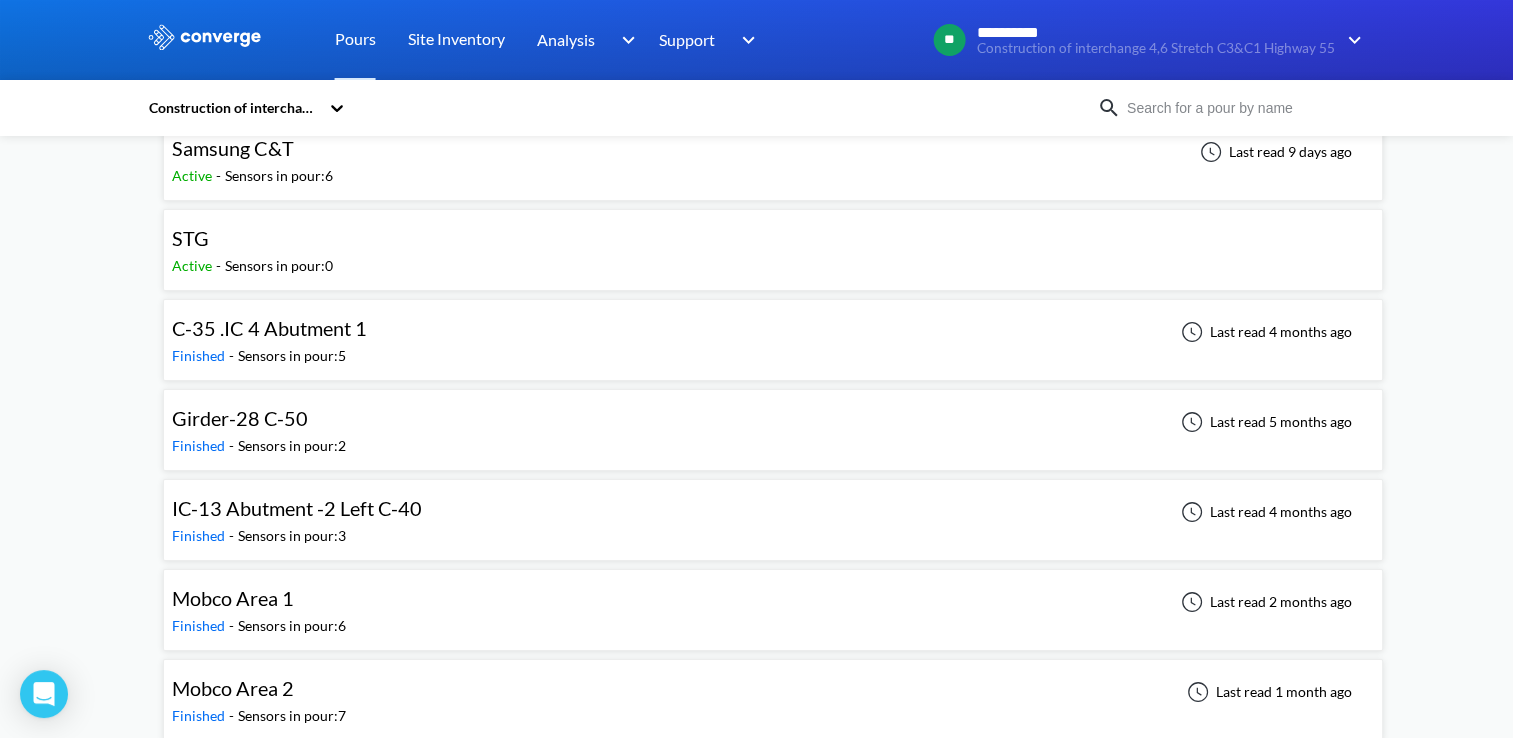 scroll, scrollTop: 0, scrollLeft: 0, axis: both 